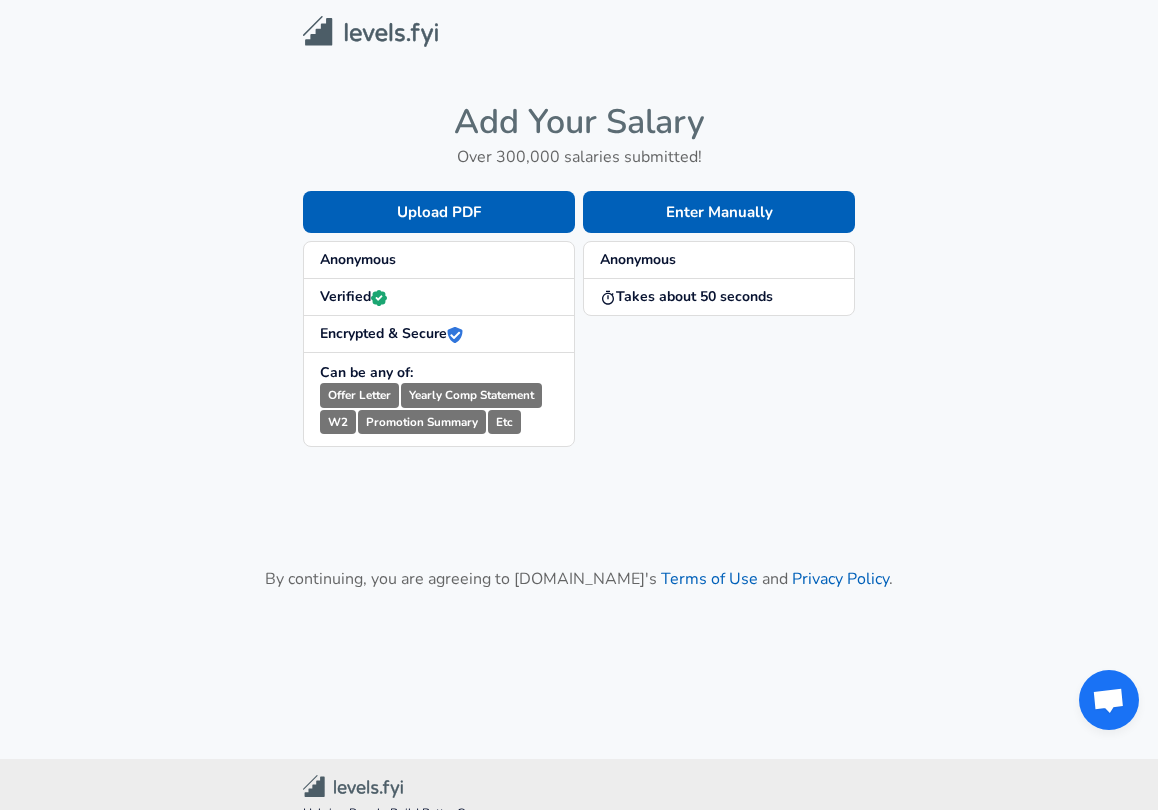 scroll, scrollTop: 0, scrollLeft: 0, axis: both 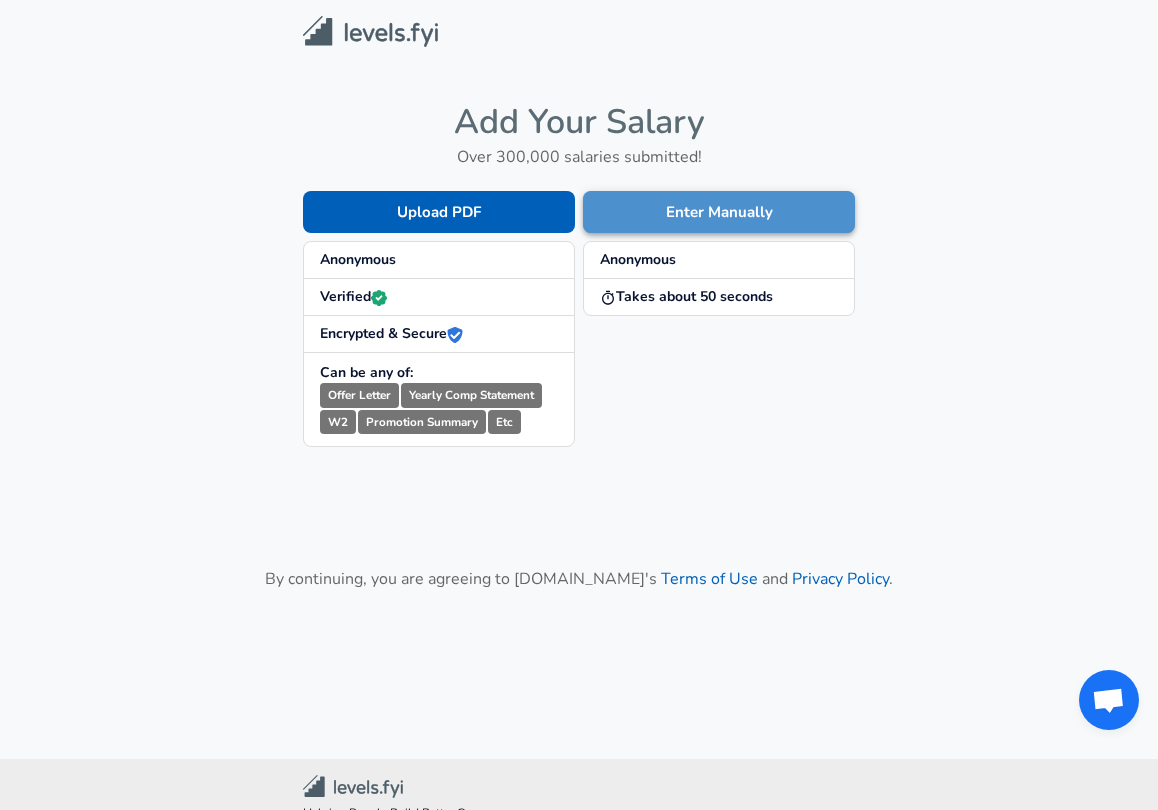 click on "Enter Manually" at bounding box center [719, 212] 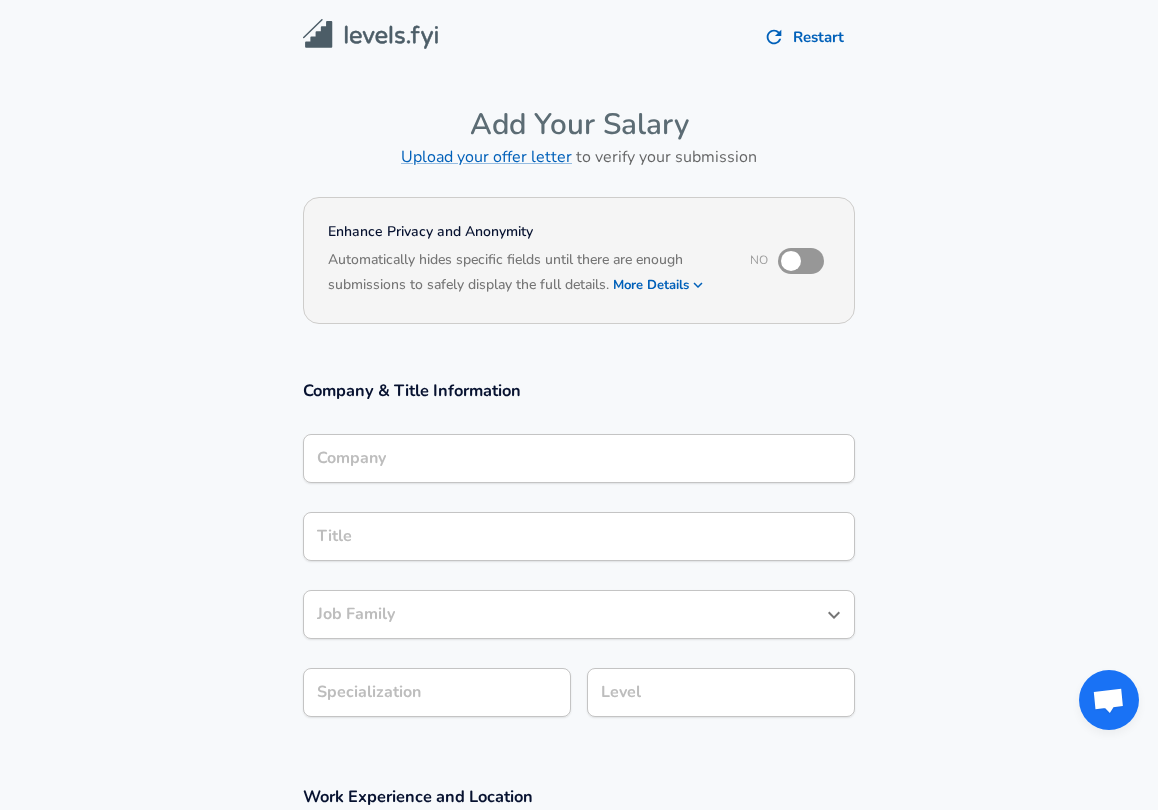 click on "Company" at bounding box center [579, 458] 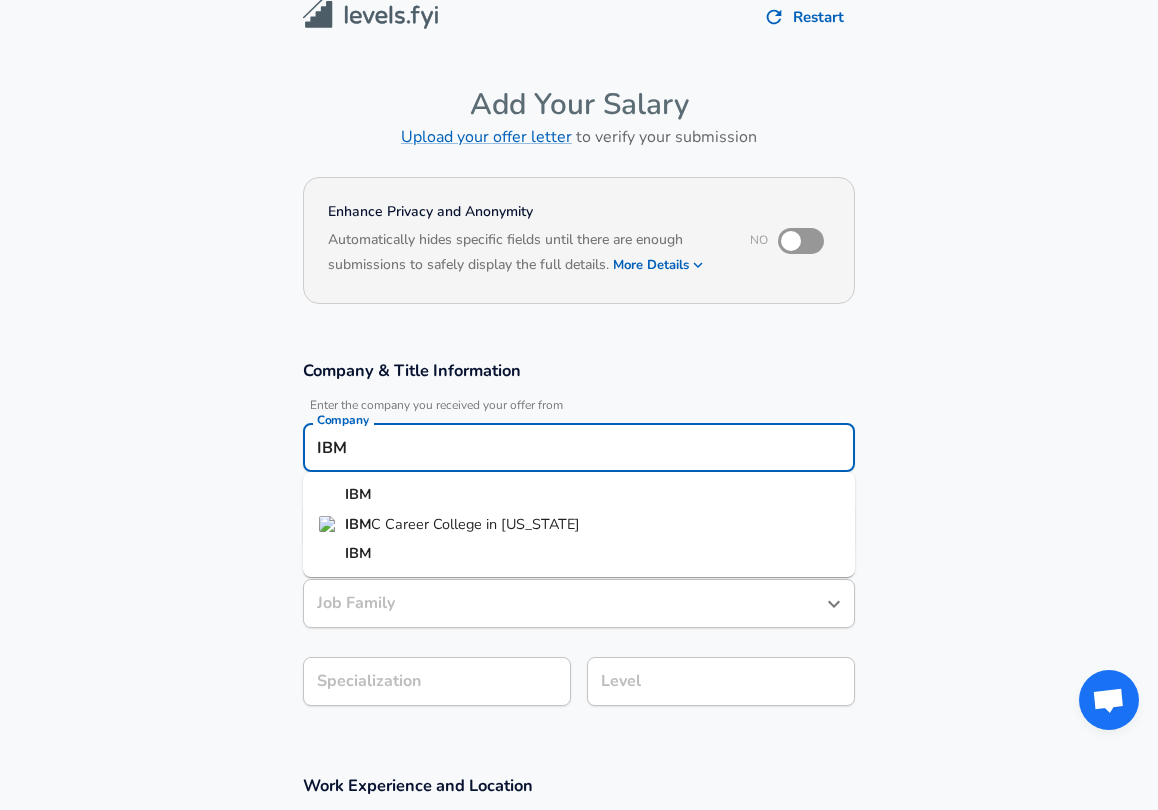 click on "IBM" at bounding box center [358, 494] 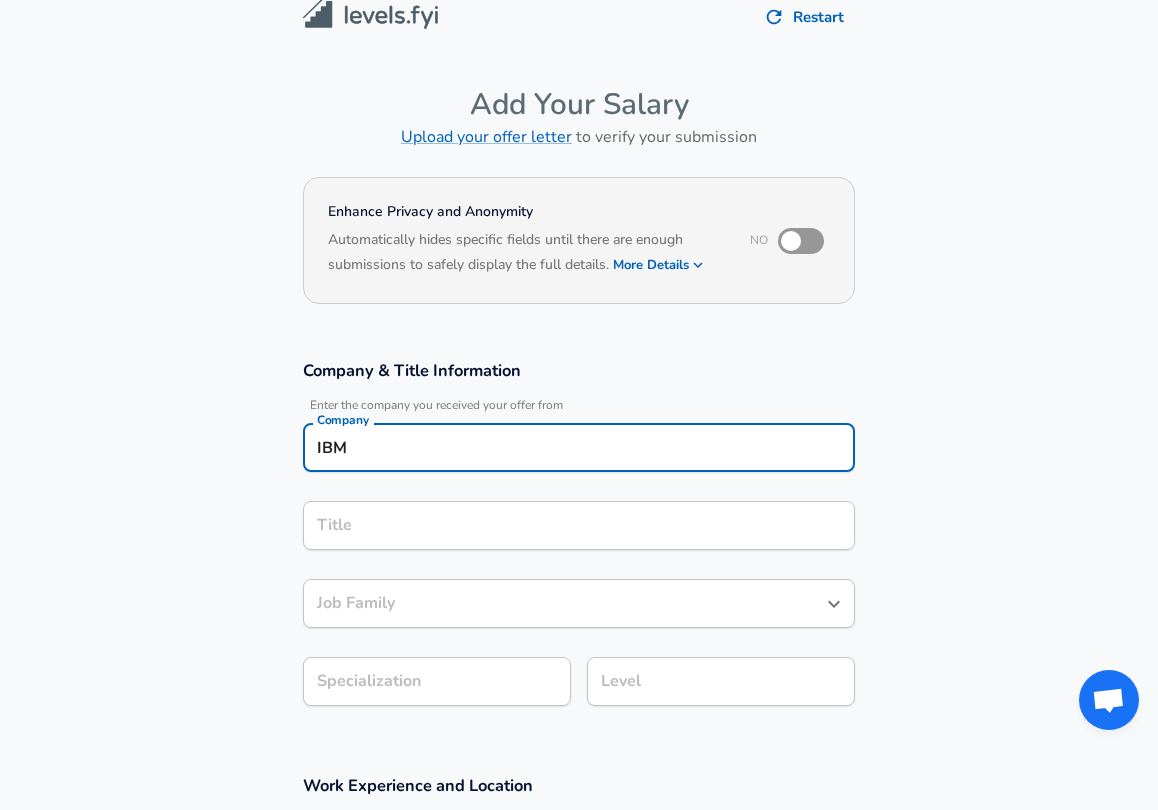 type on "IBM" 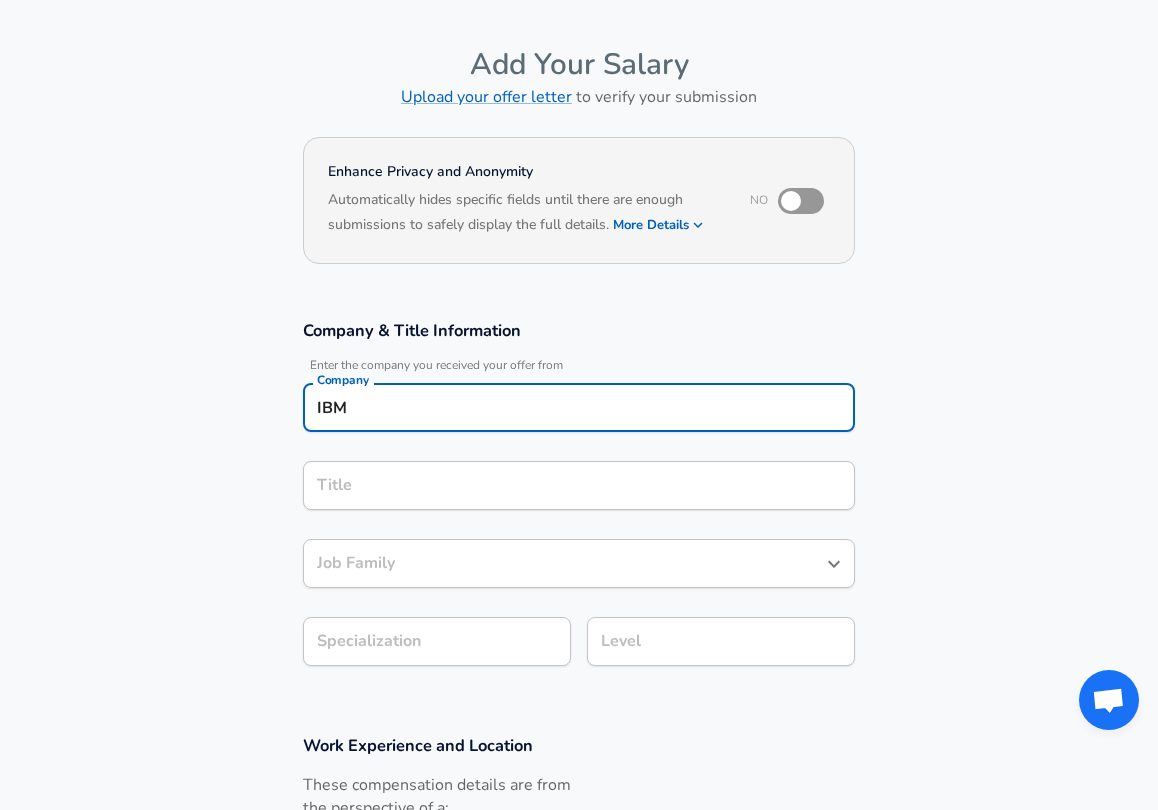 click on "Title" at bounding box center [579, 485] 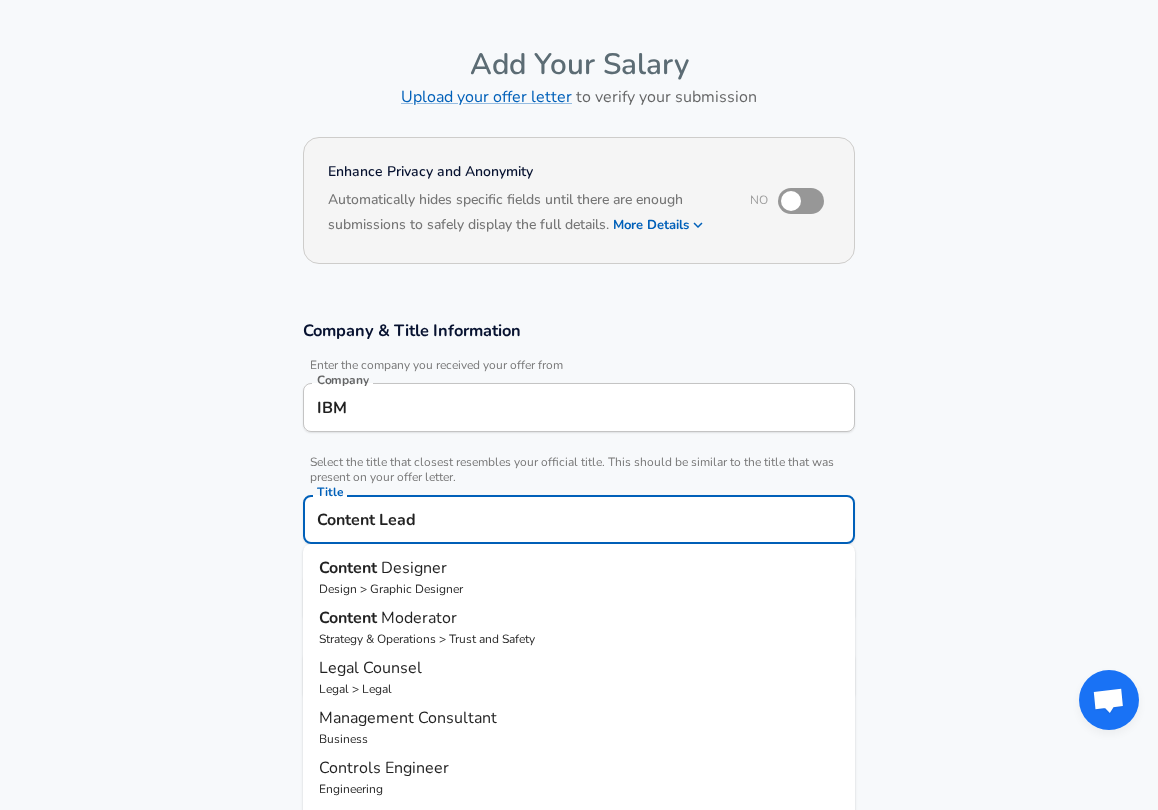 click on "Designer" at bounding box center (414, 568) 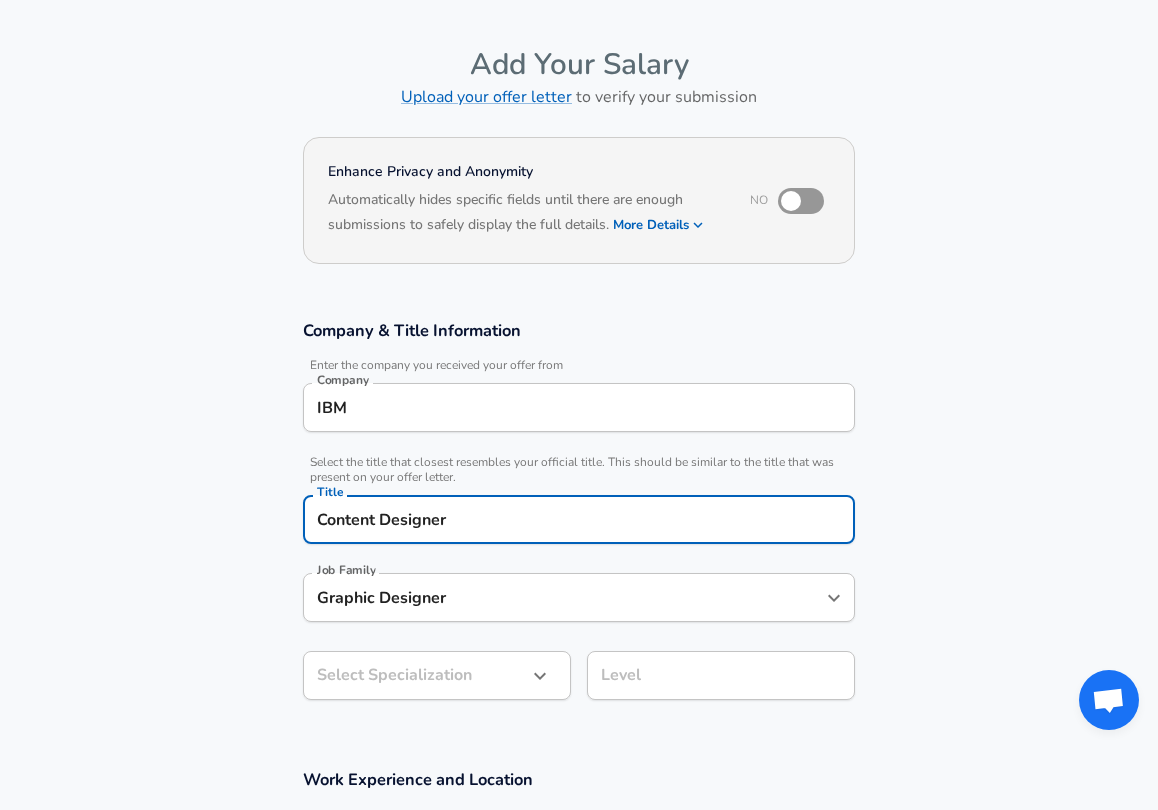 type on "Content Designer" 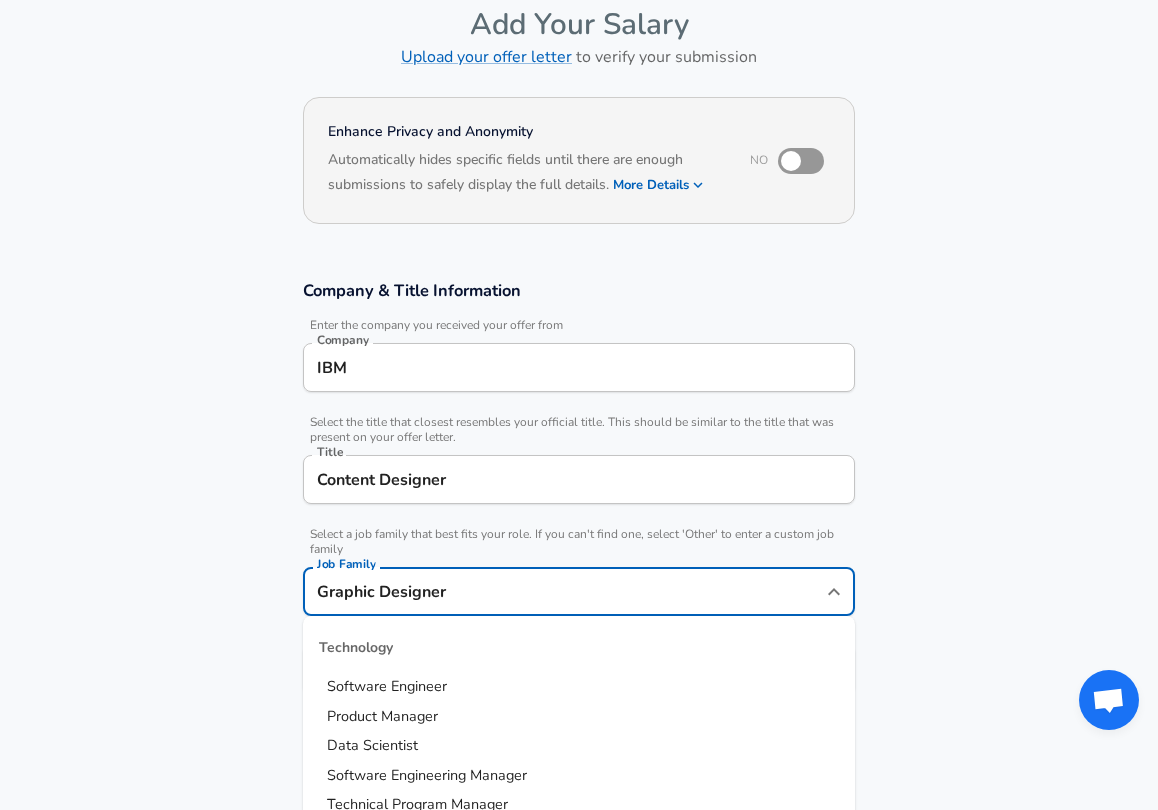 scroll, scrollTop: 1242, scrollLeft: 0, axis: vertical 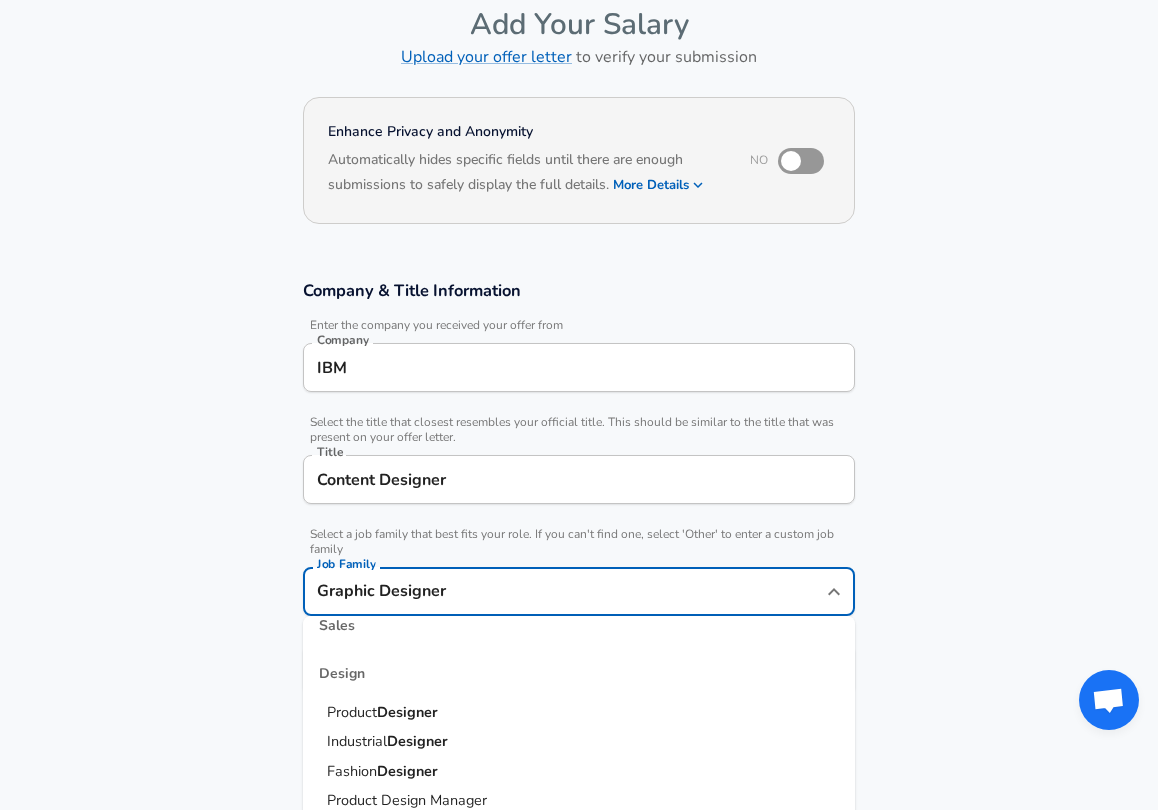 click on "Design" at bounding box center (579, 674) 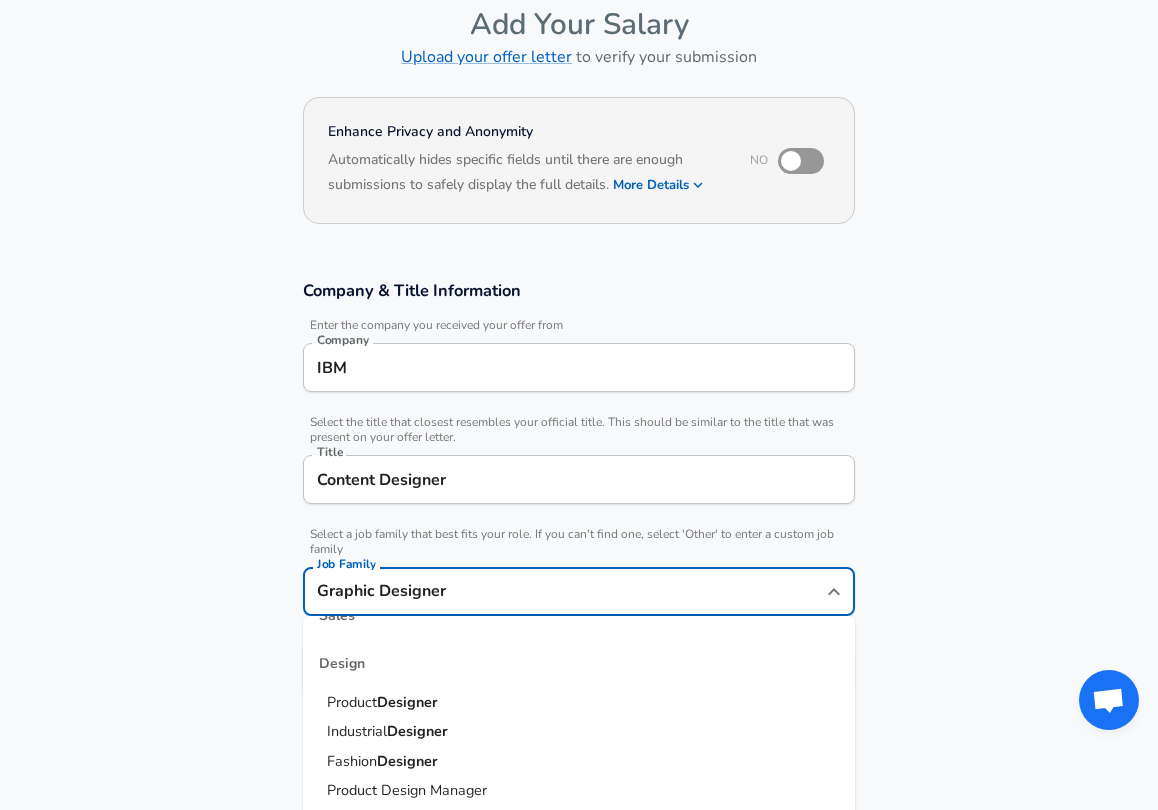 scroll, scrollTop: 1312, scrollLeft: 0, axis: vertical 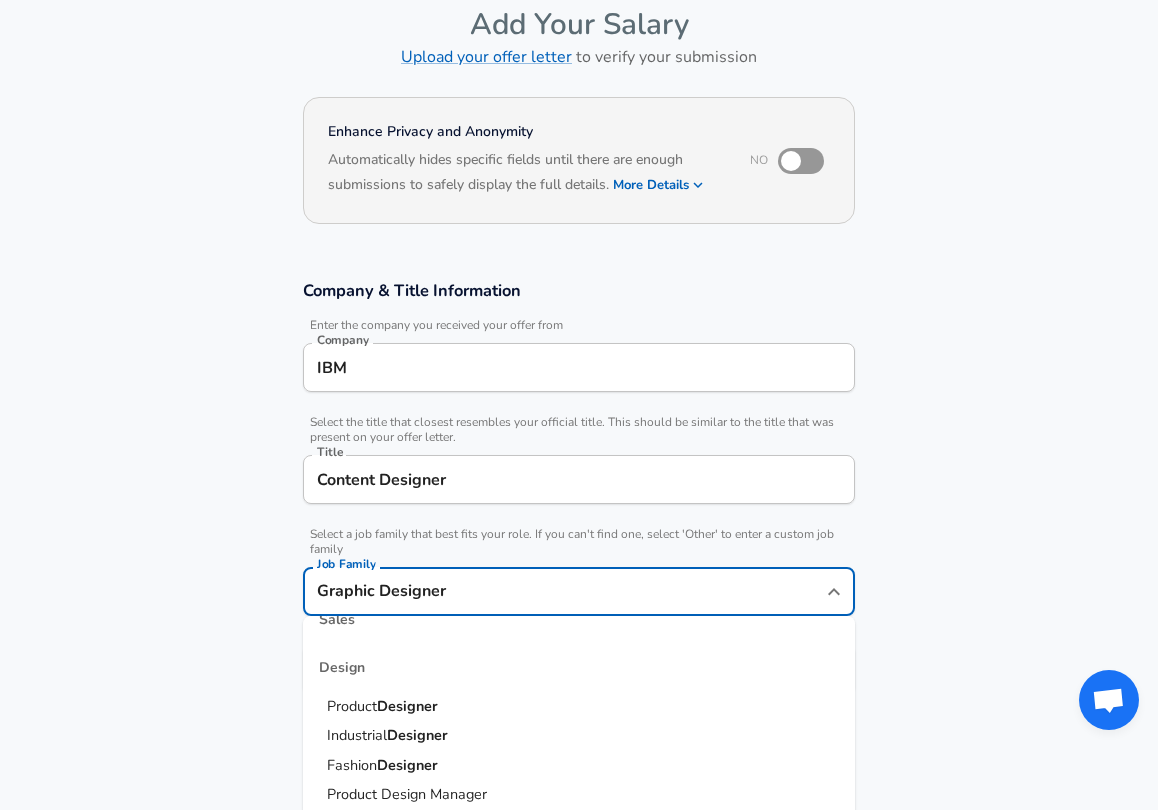 click on "Product" at bounding box center (352, 706) 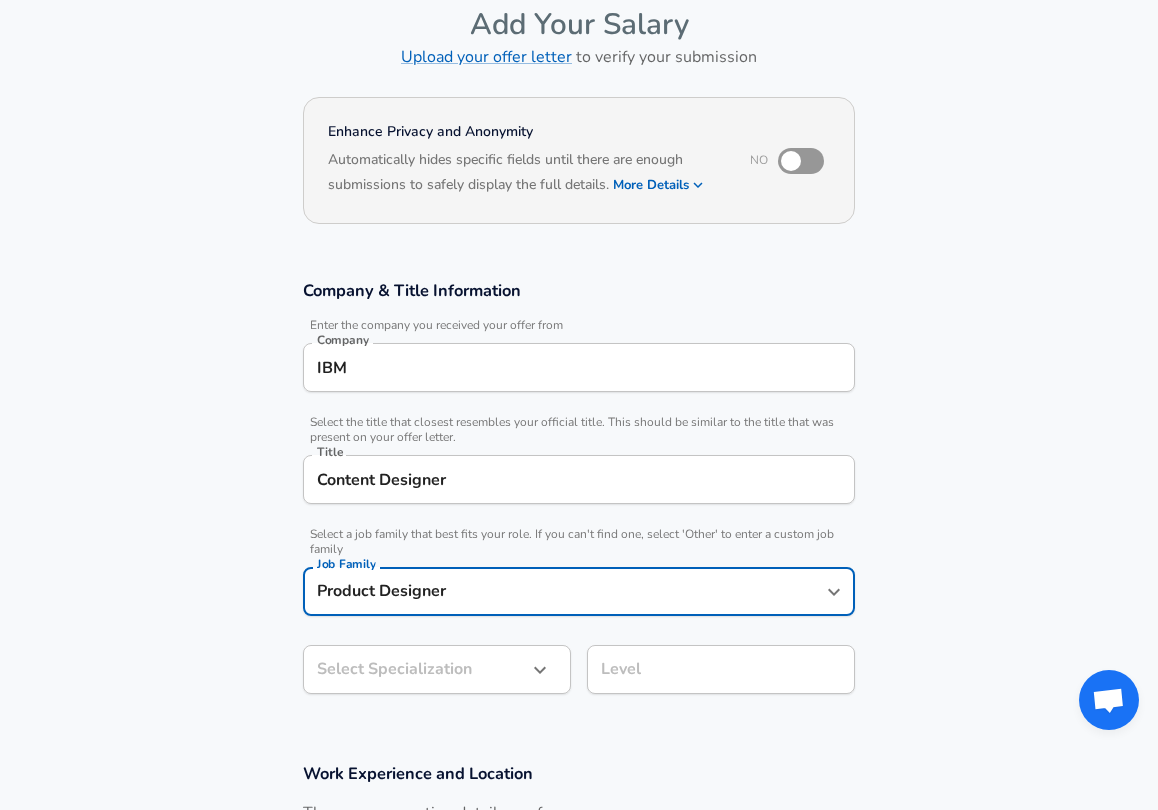 click on "Restart Add Your Salary Upload your offer letter   to verify your submission Enhance Privacy and Anonymity No Automatically hides specific fields until there are enough submissions to safely display the full details.   More Details Based on your submission and the data points that we have already collected, we will automatically hide and anonymize specific fields if there aren't enough data points to remain sufficiently anonymous. Company & Title Information   Enter the company you received your offer from Company IBM Company   Select the title that closest resembles your official title. This should be similar to the title that was present on your offer letter. Title Content Designer Title   Select a job family that best fits your role. If you can't find one, select 'Other' to enter a custom job family Job Family Product Designer Job Family Select Specialization ​ Select Specialization Level Level Work Experience and Location These compensation details are from the perspective of a: New Offer Employee" at bounding box center [579, 305] 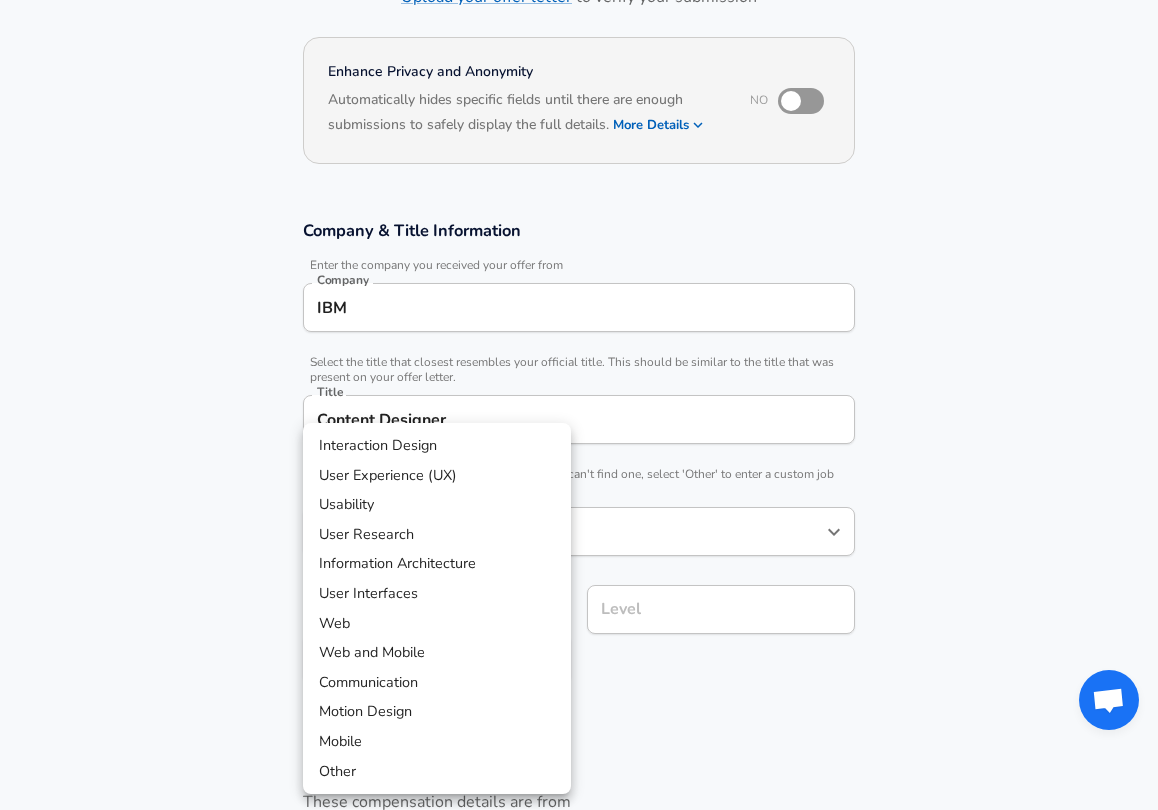 click on "User Experience (UX)" at bounding box center [437, 476] 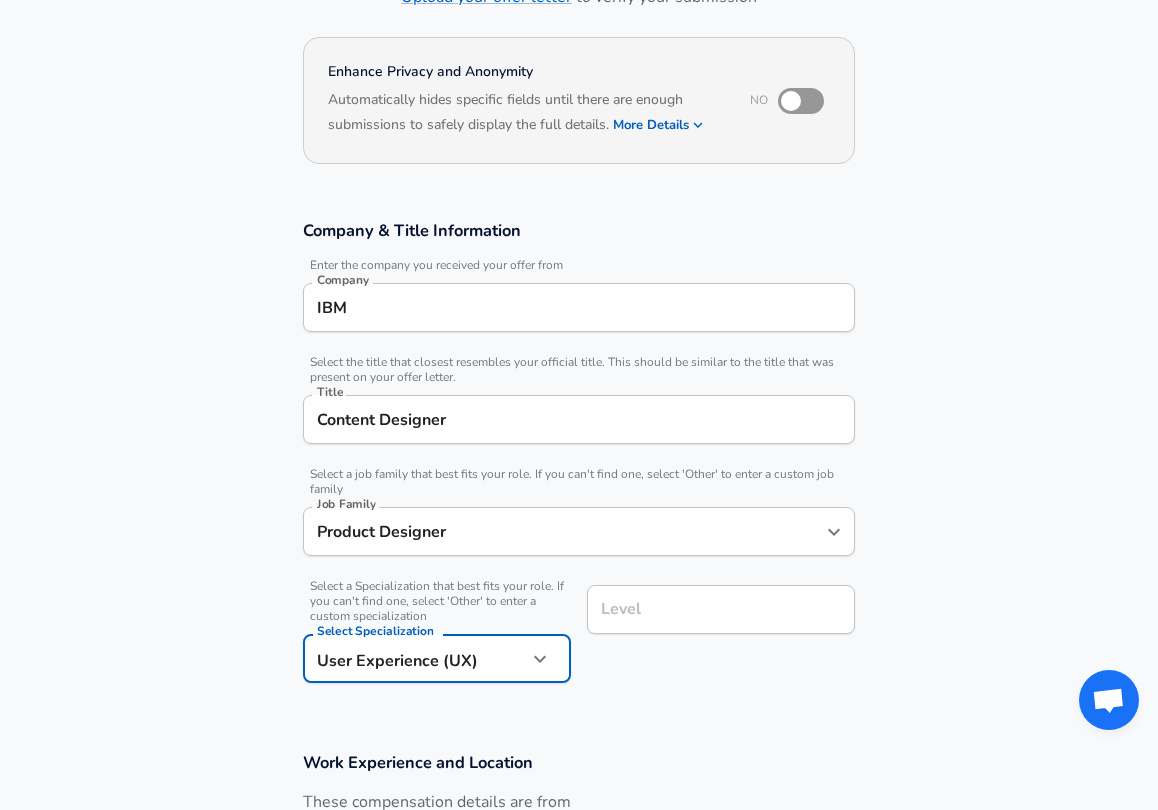 click on "Level" at bounding box center (721, 609) 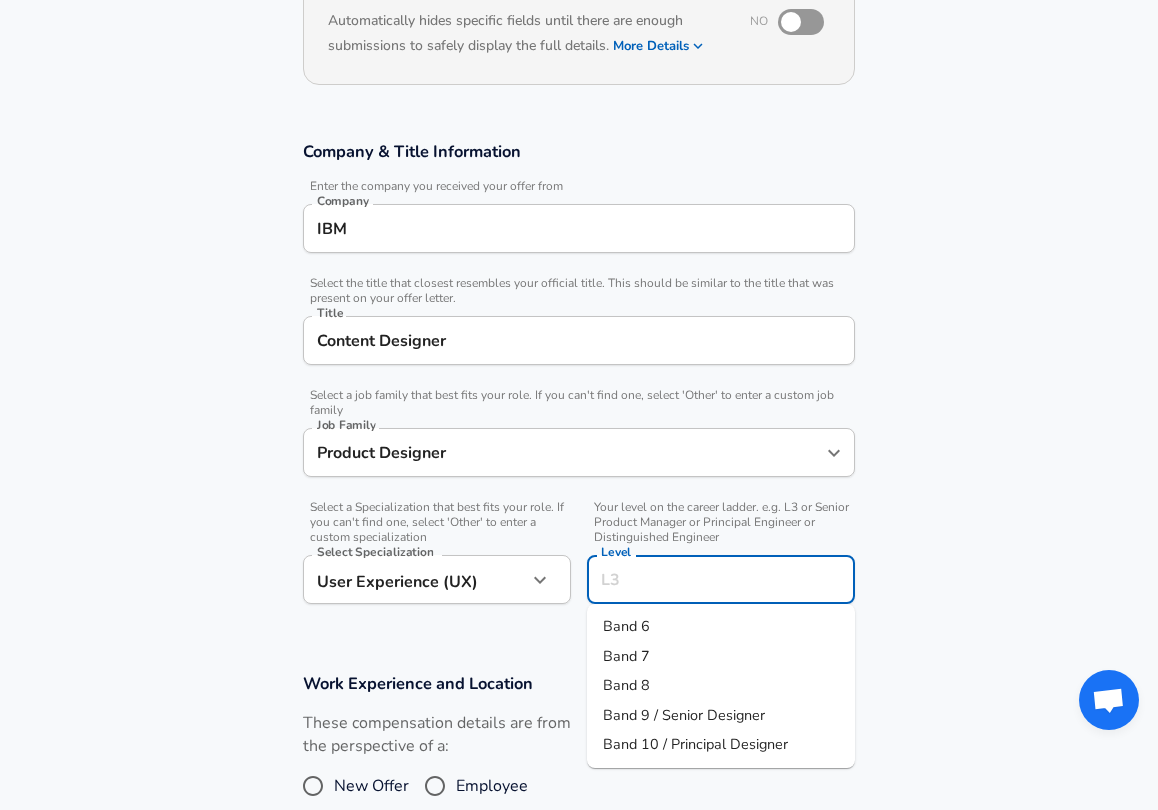 scroll, scrollTop: 241, scrollLeft: 0, axis: vertical 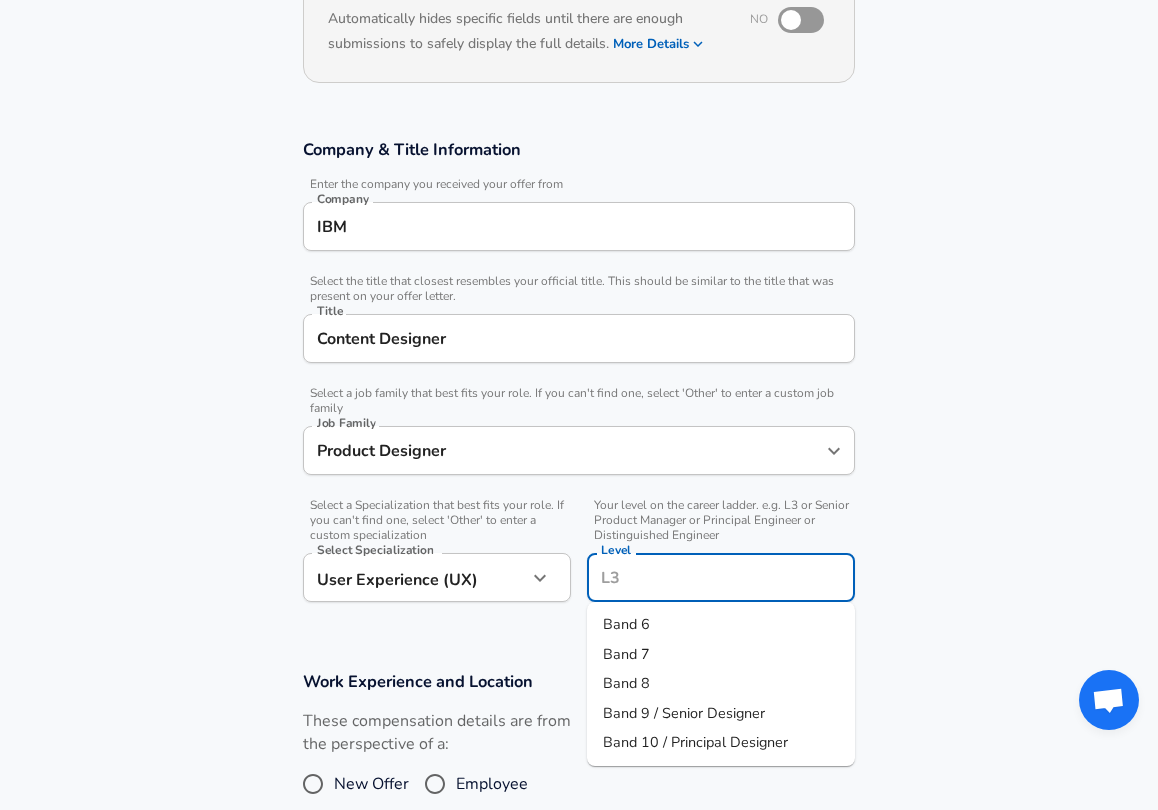 click on "Band 10 / Principal Designer" at bounding box center [695, 742] 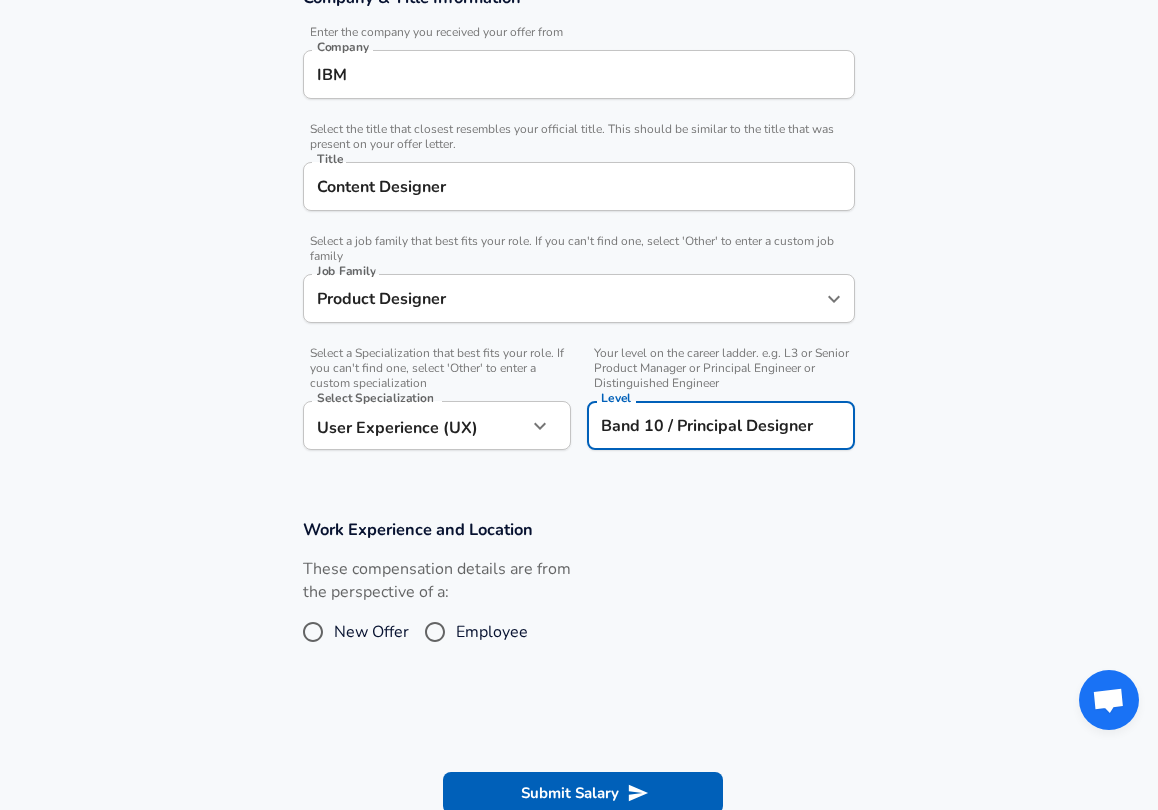 scroll, scrollTop: 394, scrollLeft: 0, axis: vertical 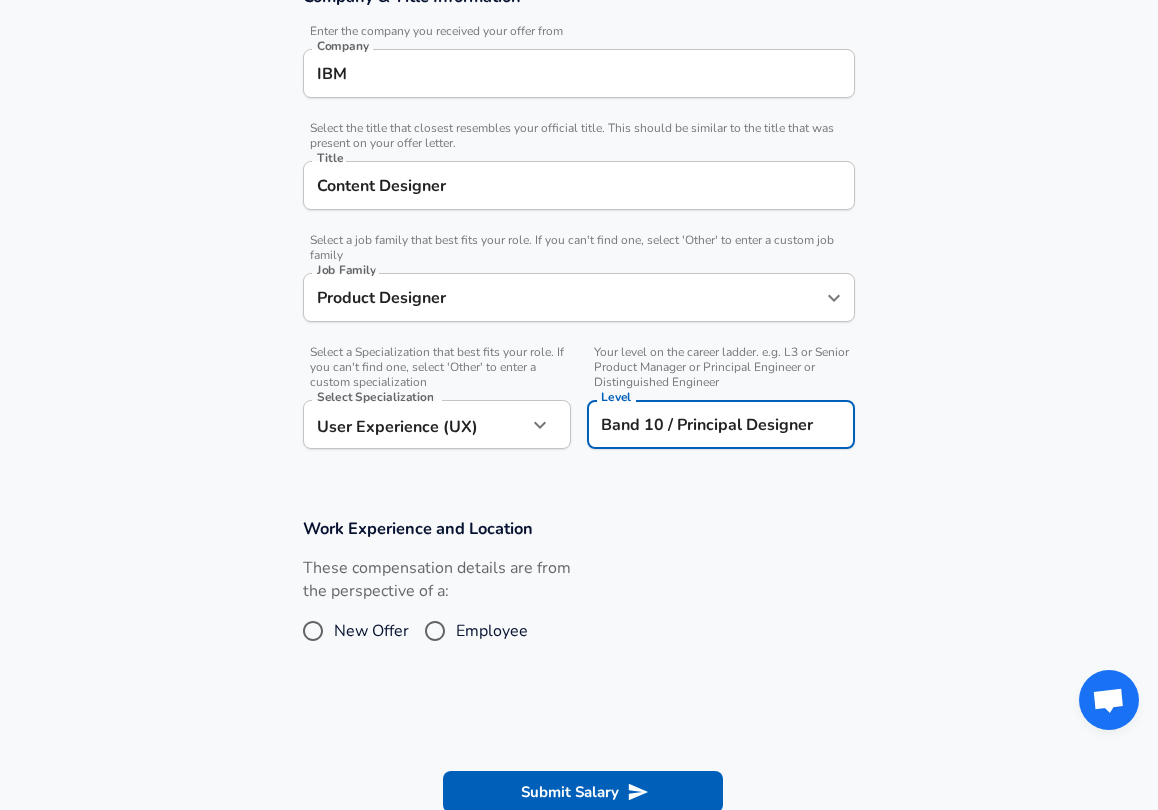 click on "New Offer" at bounding box center (313, 631) 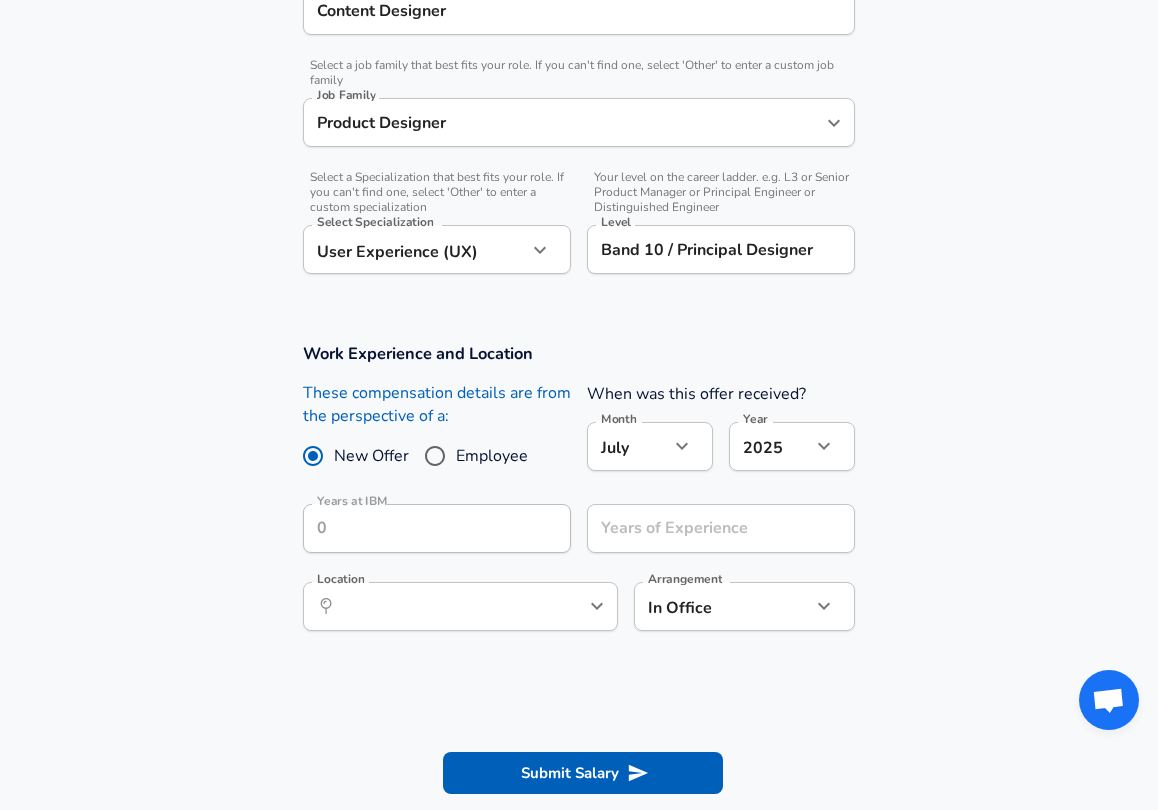 scroll, scrollTop: 606, scrollLeft: 0, axis: vertical 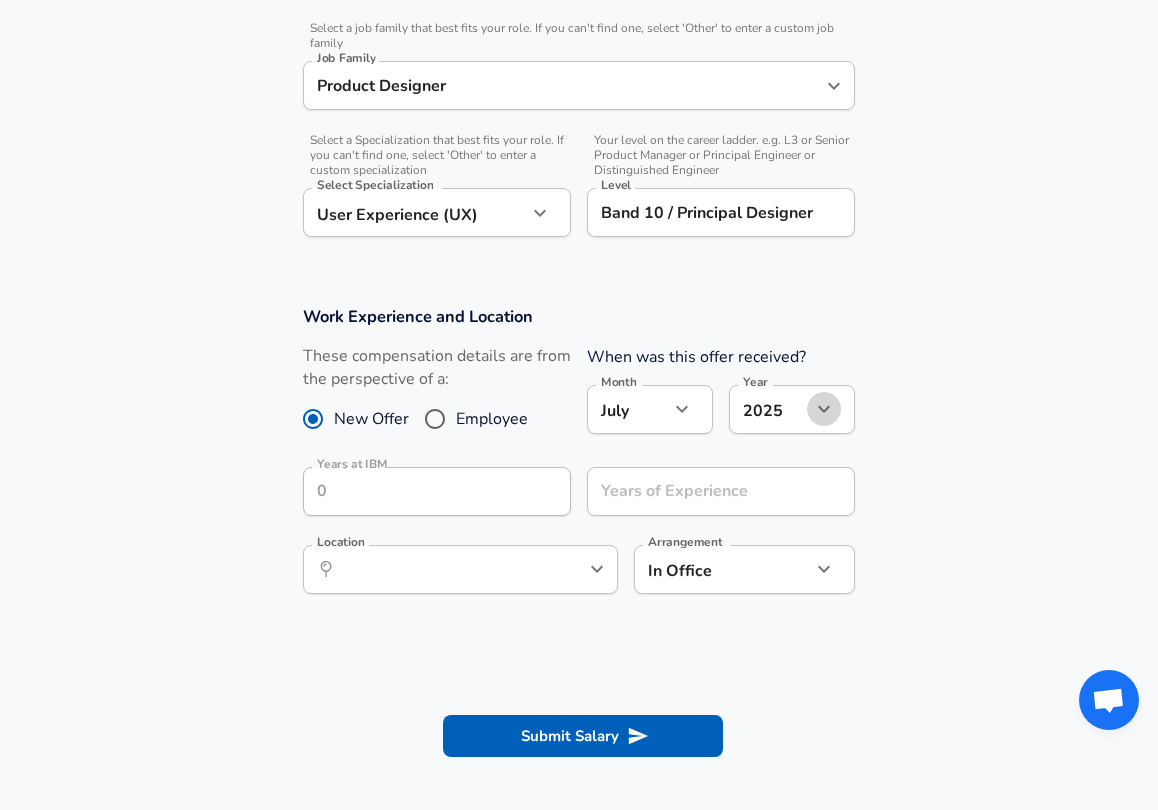 click 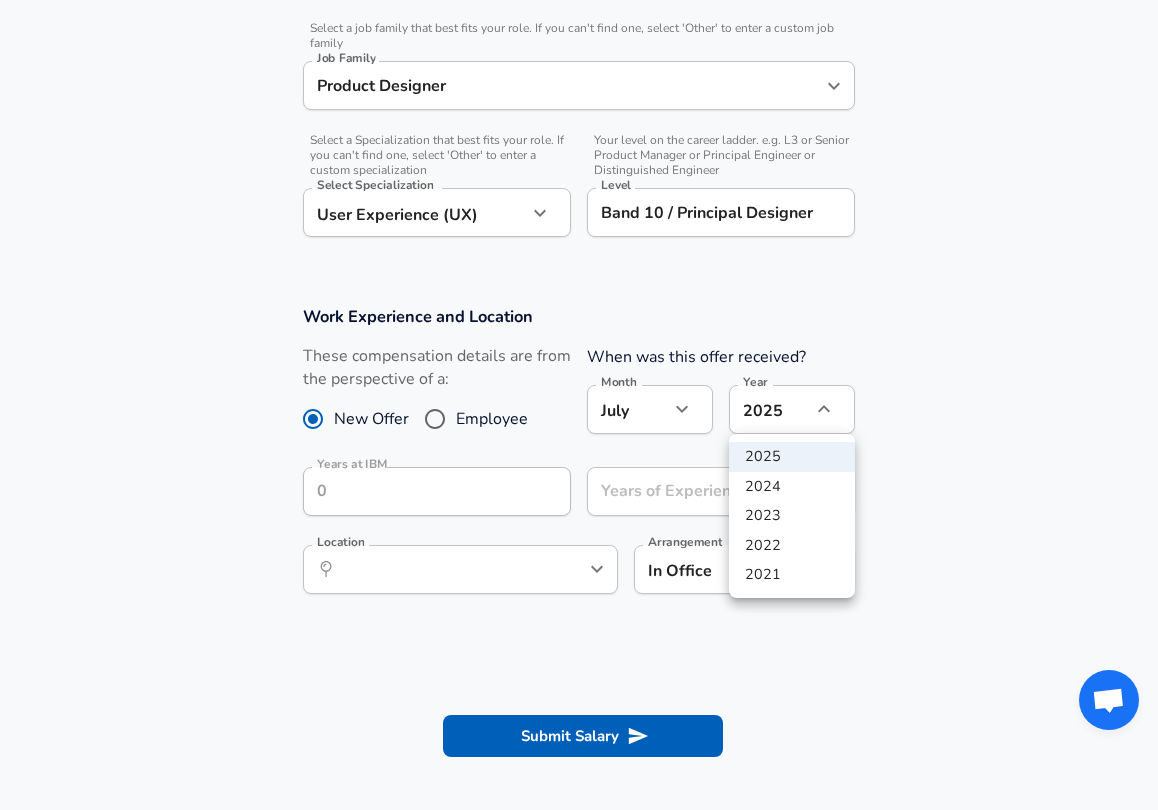click on "2022" at bounding box center (792, 546) 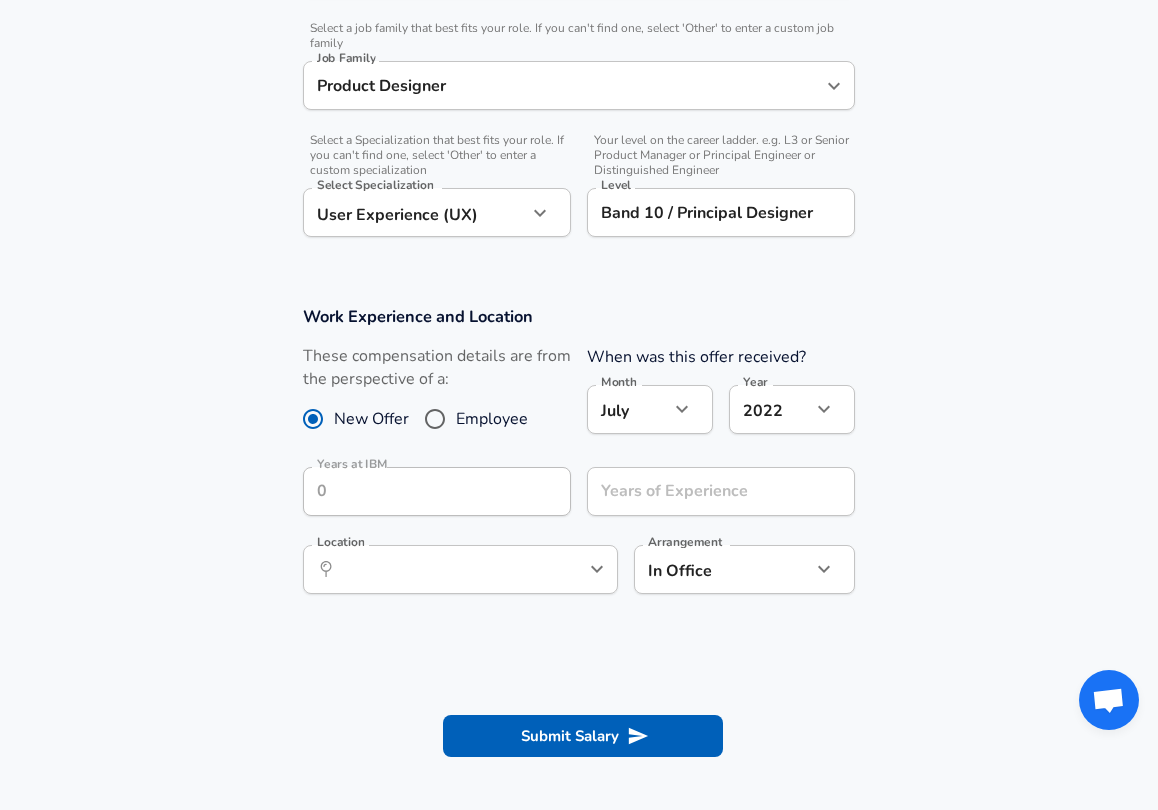 click 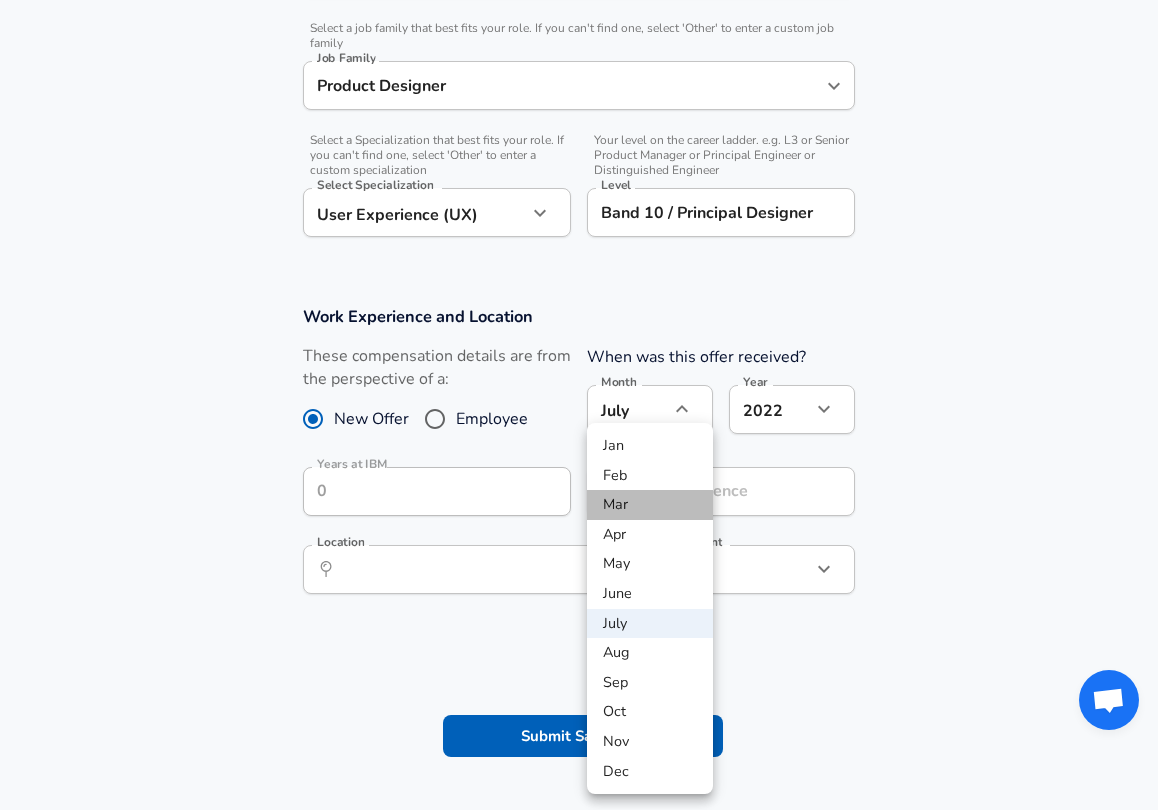 click on "Mar" at bounding box center [650, 505] 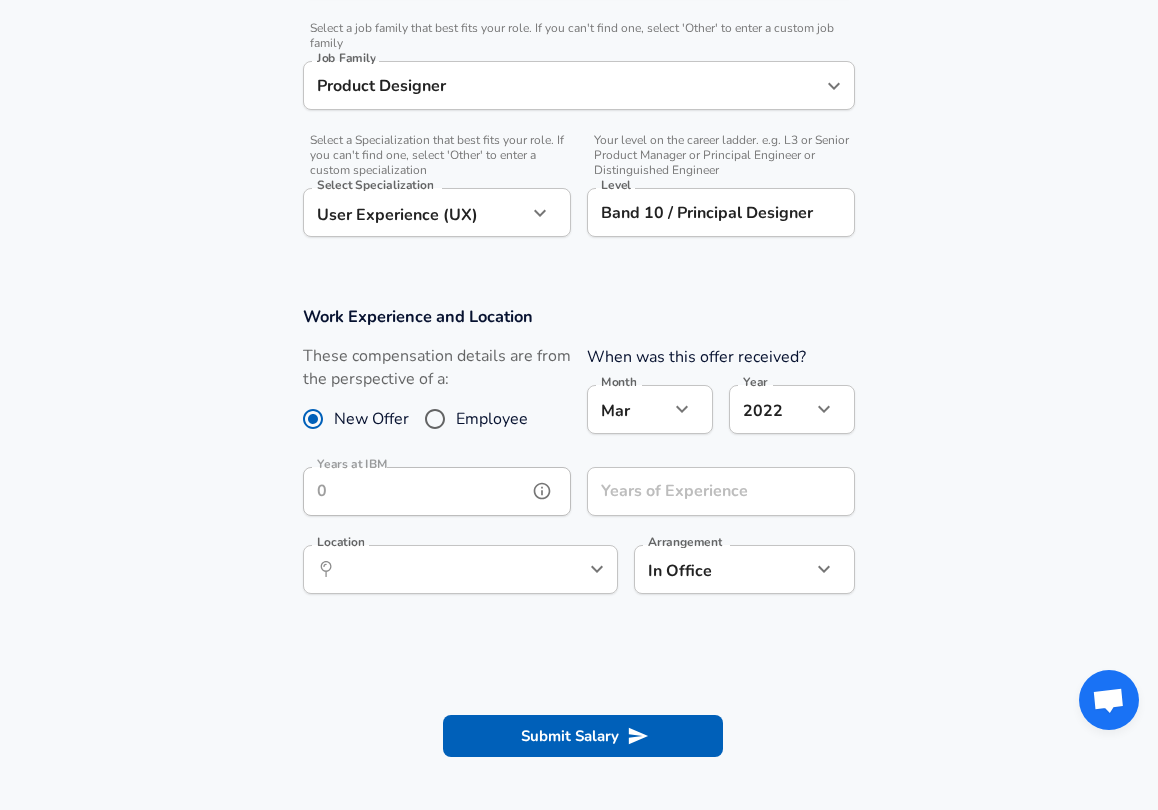 click 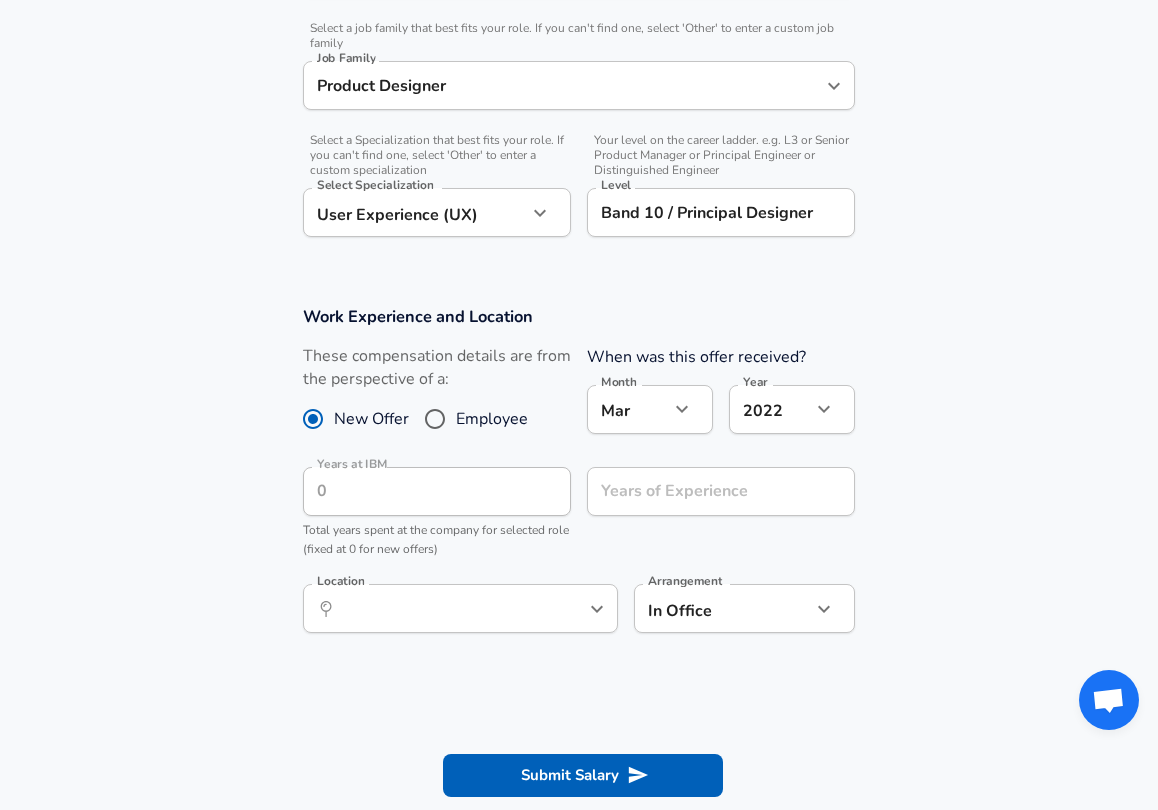 click on "Arrangement" at bounding box center (685, 581) 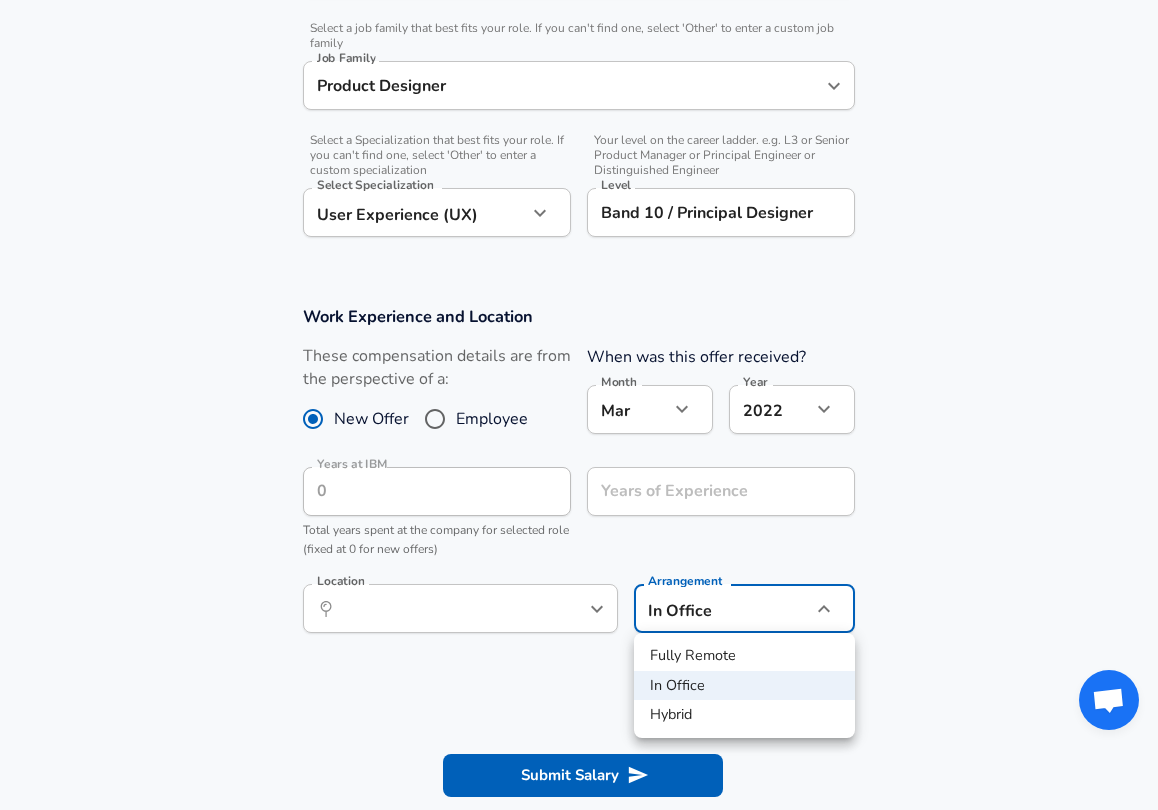 click on "Restart Add Your Salary Upload your offer letter   to verify your submission Enhance Privacy and Anonymity No Automatically hides specific fields until there are enough submissions to safely display the full details.   More Details Based on your submission and the data points that we have already collected, we will automatically hide and anonymize specific fields if there aren't enough data points to remain sufficiently anonymous. Company & Title Information   Enter the company you received your offer from Company IBM Company   Select the title that closest resembles your official title. This should be similar to the title that was present on your offer letter. Title Content Designer Title   Select a job family that best fits your role. If you can't find one, select 'Other' to enter a custom job family Job Family Product Designer Job Family   Select a Specialization that best fits your role. If you can't find one, select 'Other' to enter a custom specialization Select Specialization User Experience (UX)   Mar" at bounding box center [579, -201] 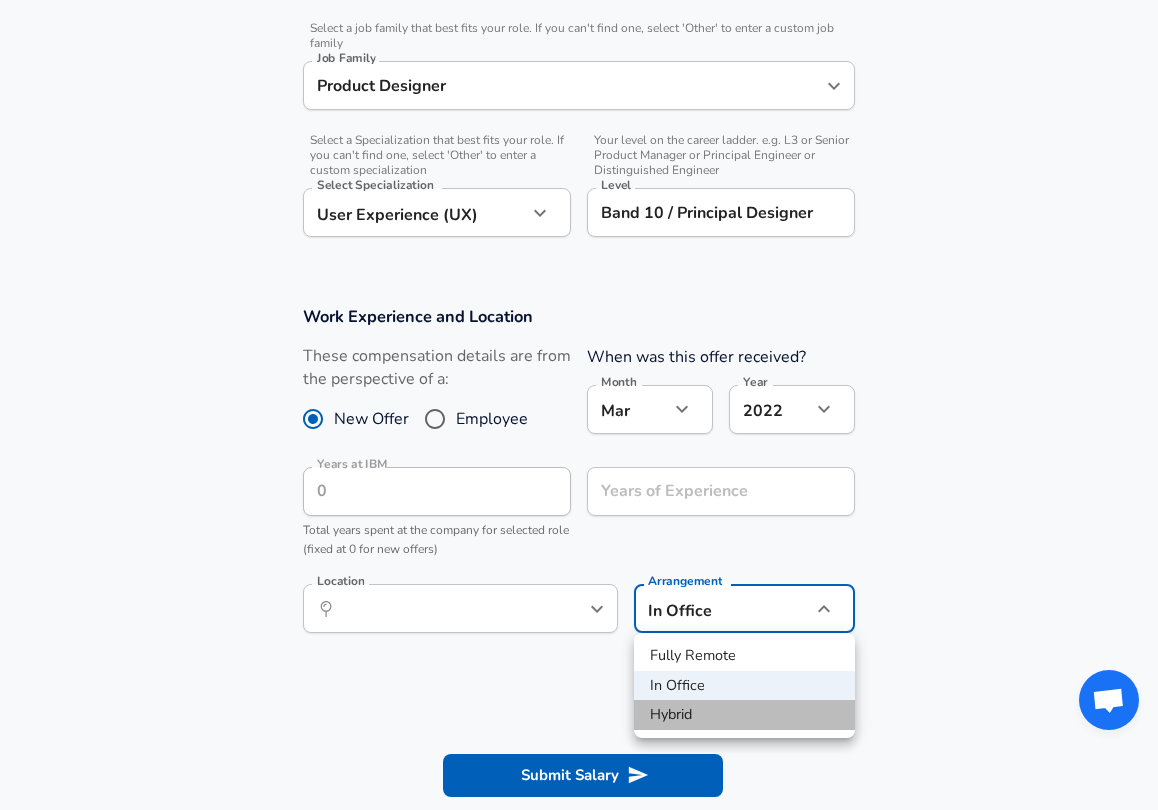 click on "Hybrid" at bounding box center [744, 715] 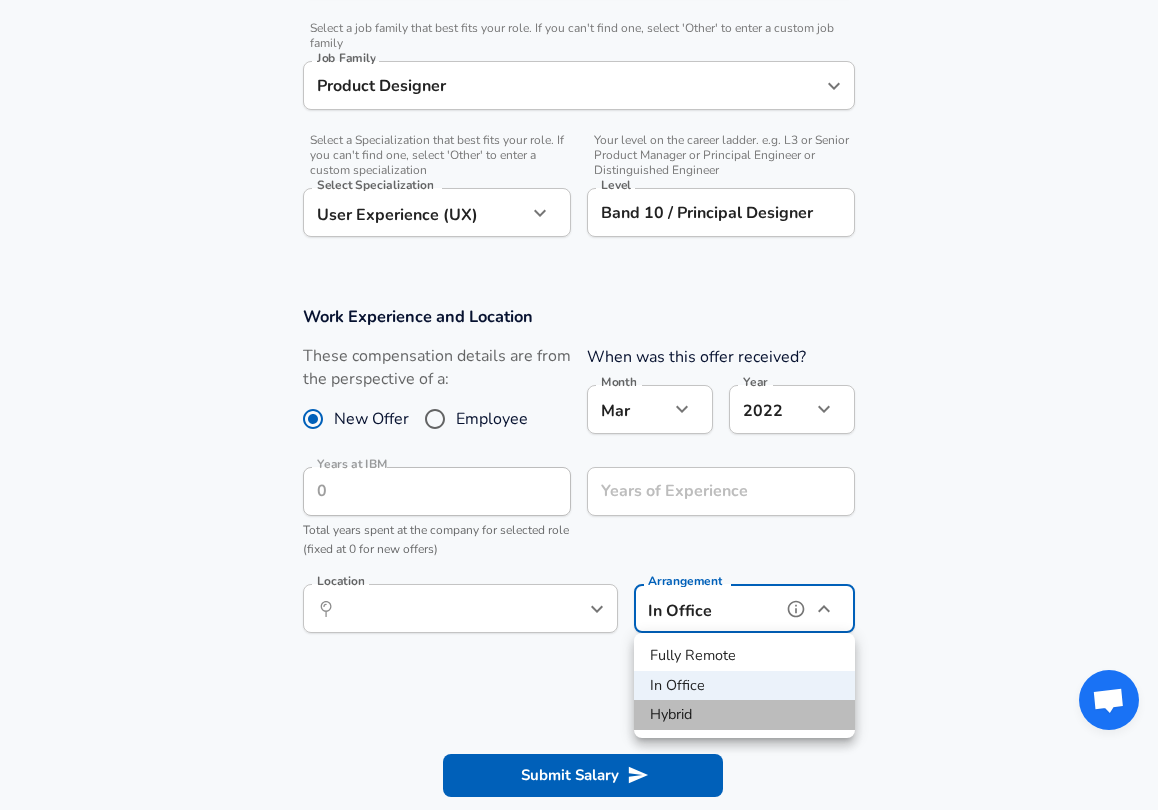 type on "hybrid" 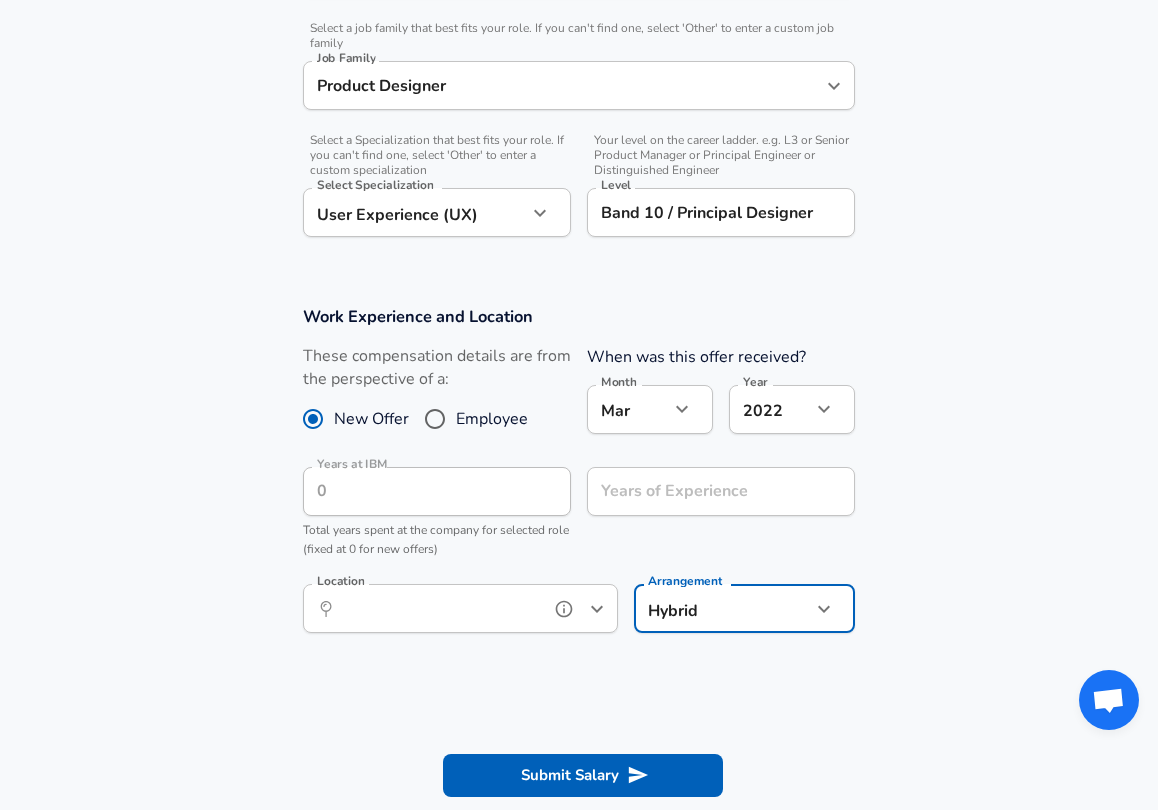 click on "Location" at bounding box center [438, 608] 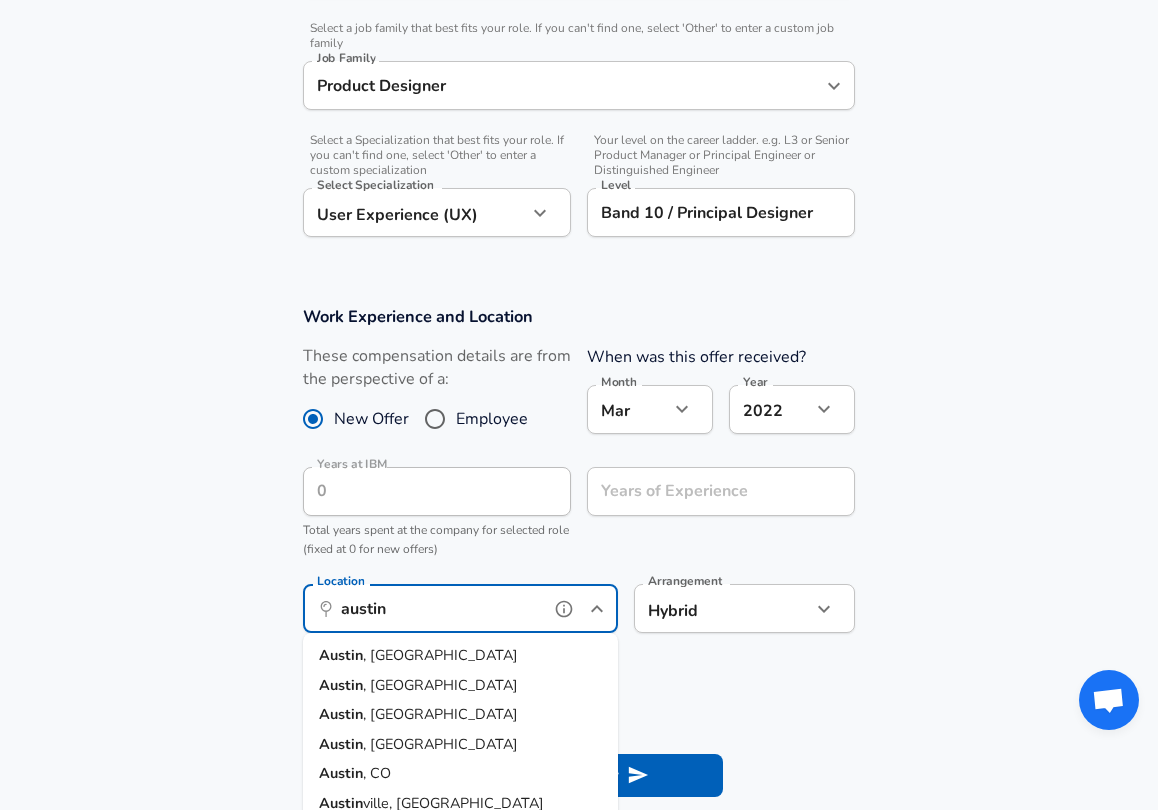 click on "[GEOGRAPHIC_DATA] , [GEOGRAPHIC_DATA]" at bounding box center (460, 656) 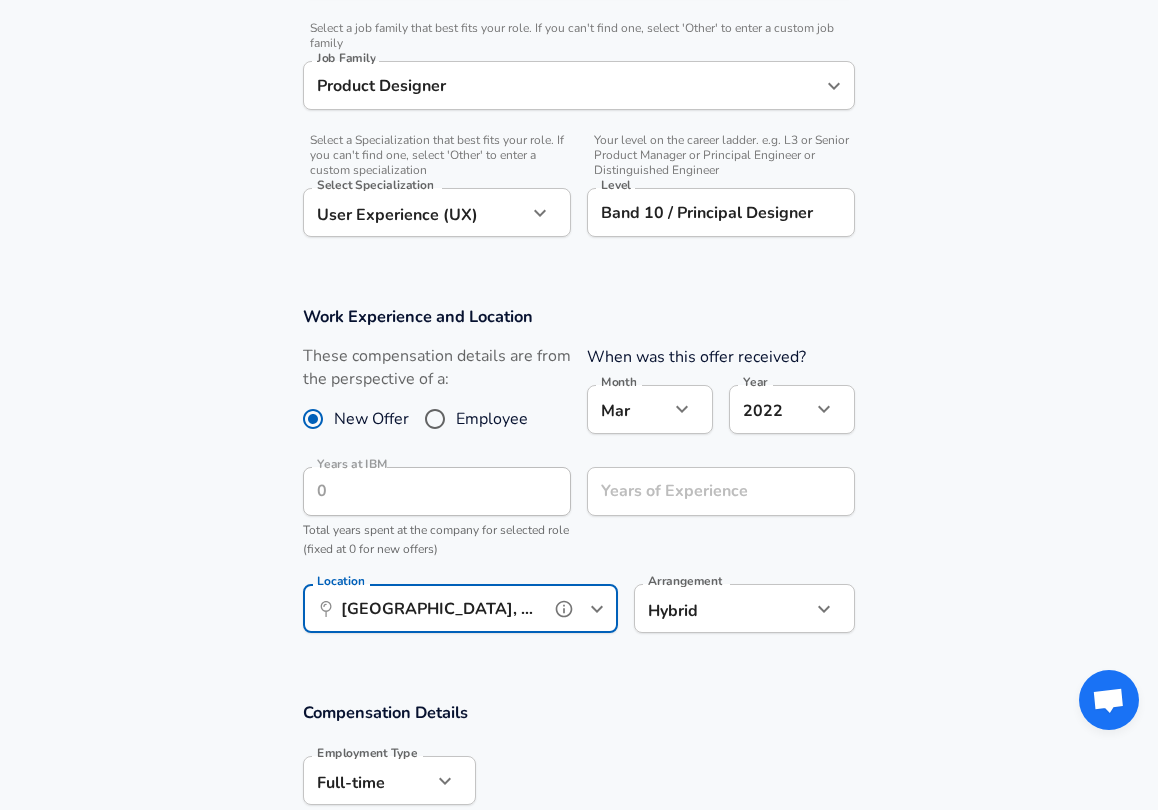 type on "[GEOGRAPHIC_DATA], [GEOGRAPHIC_DATA]" 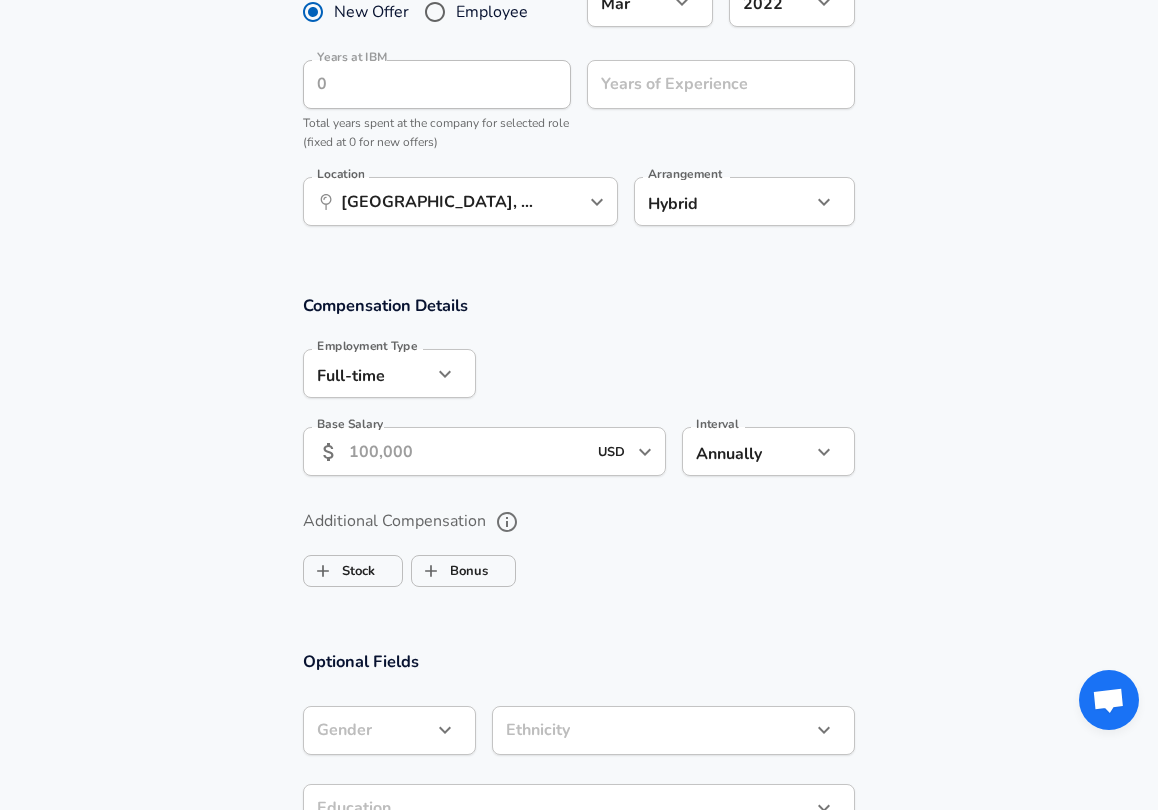 scroll, scrollTop: 1016, scrollLeft: 0, axis: vertical 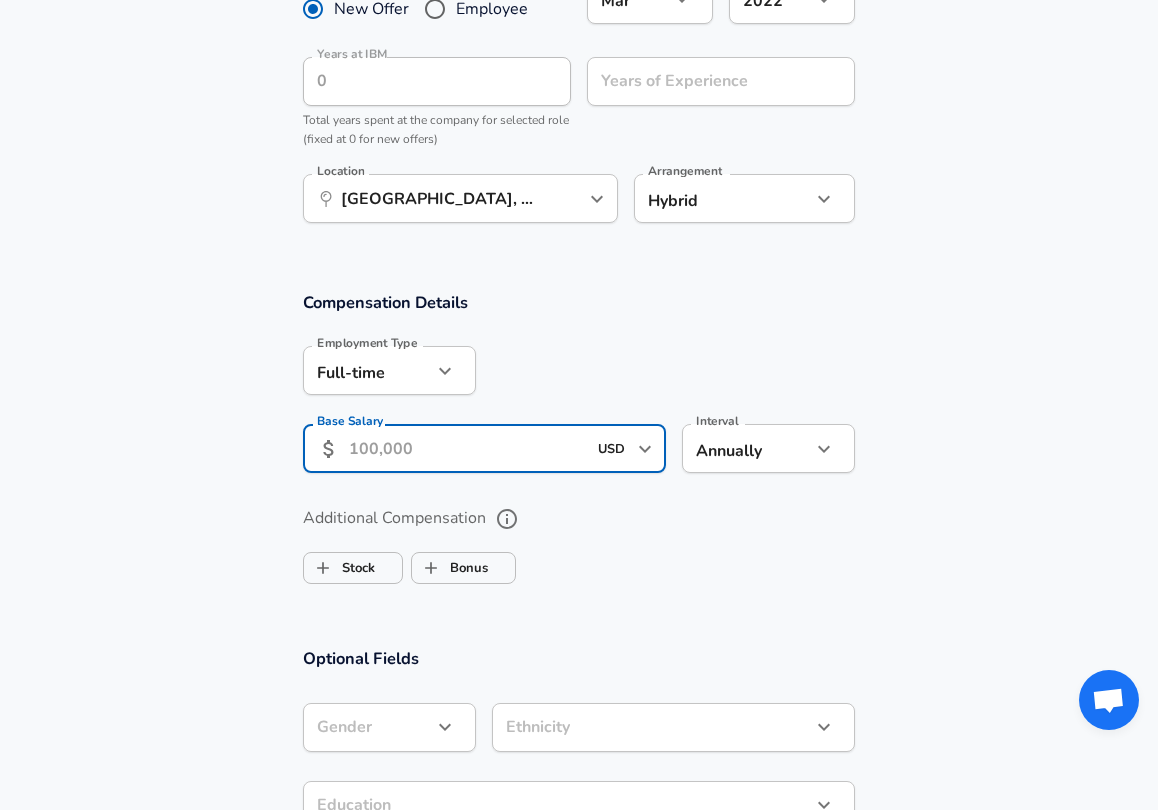 click on "Base Salary" at bounding box center (467, 448) 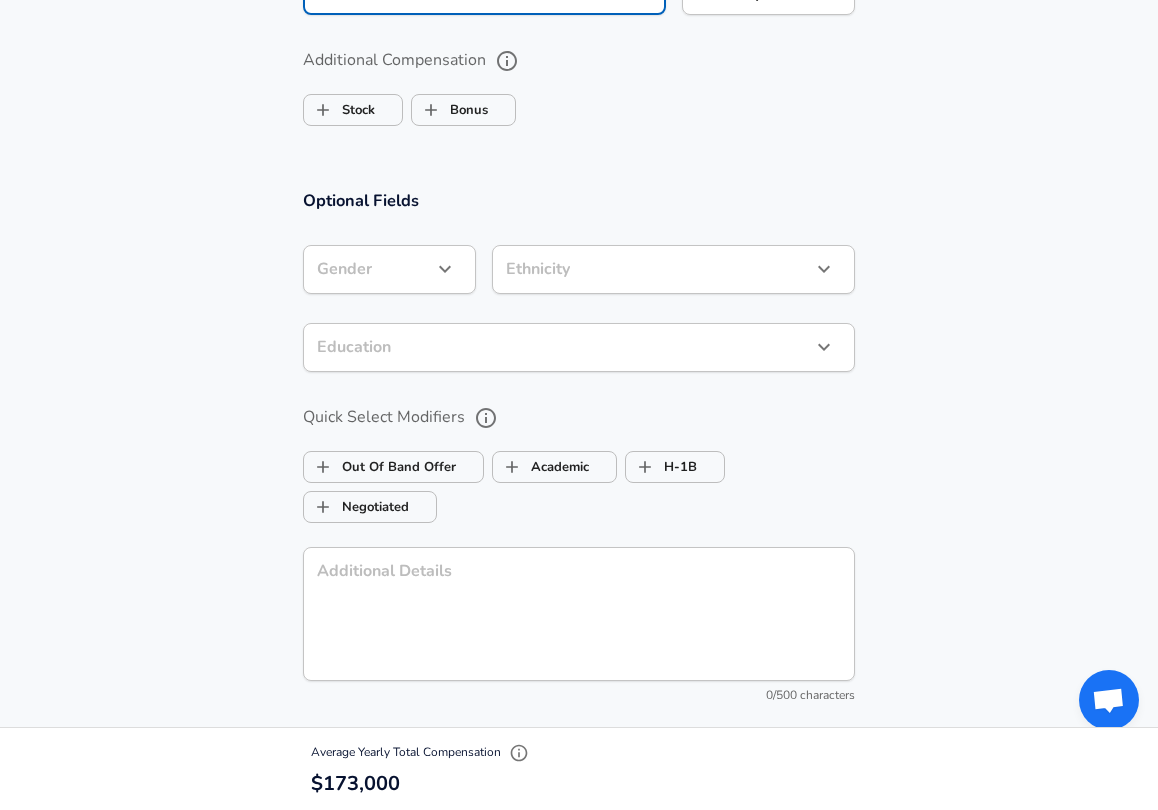 scroll, scrollTop: 1478, scrollLeft: 0, axis: vertical 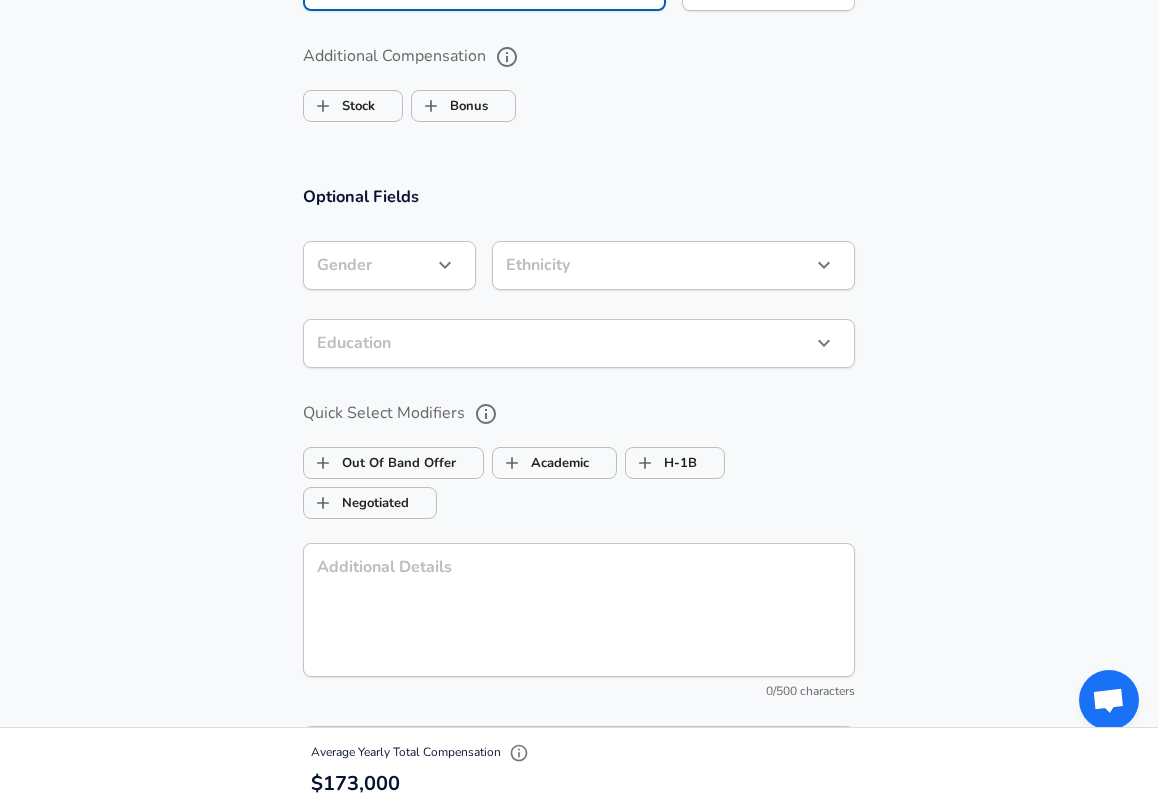 type on "173,000" 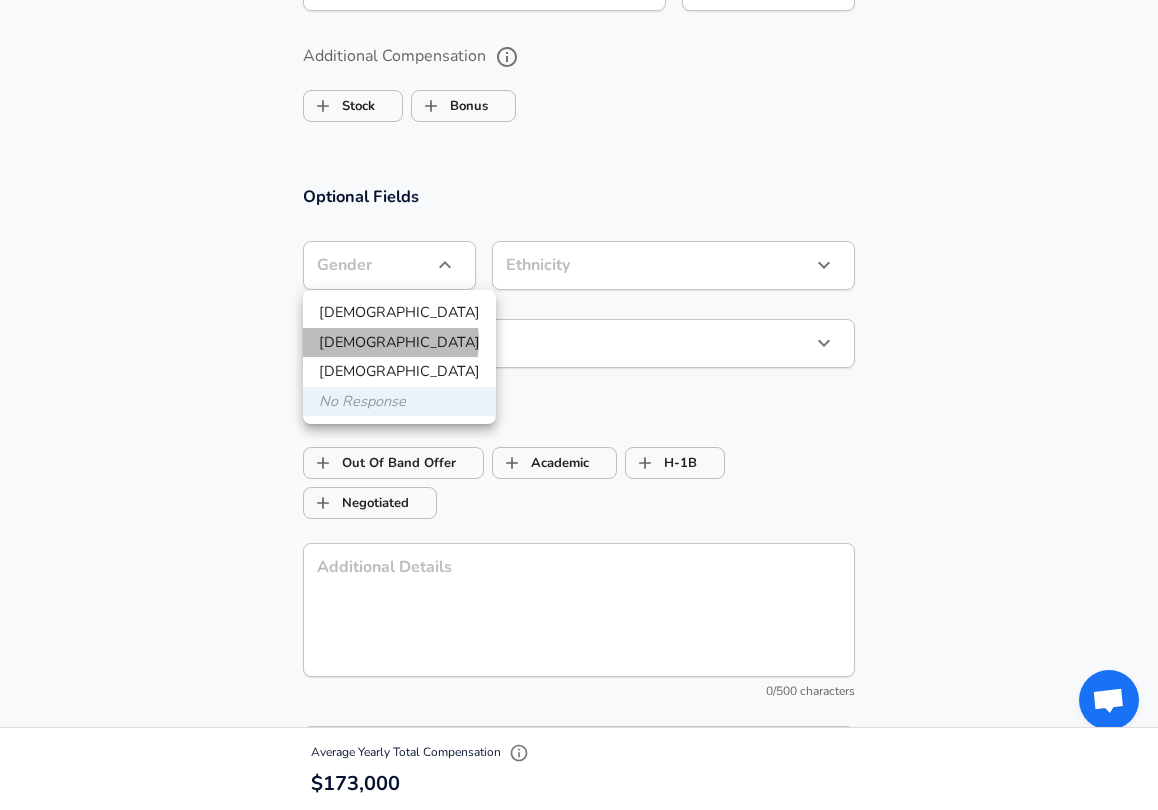 click on "[DEMOGRAPHIC_DATA]" at bounding box center (399, 343) 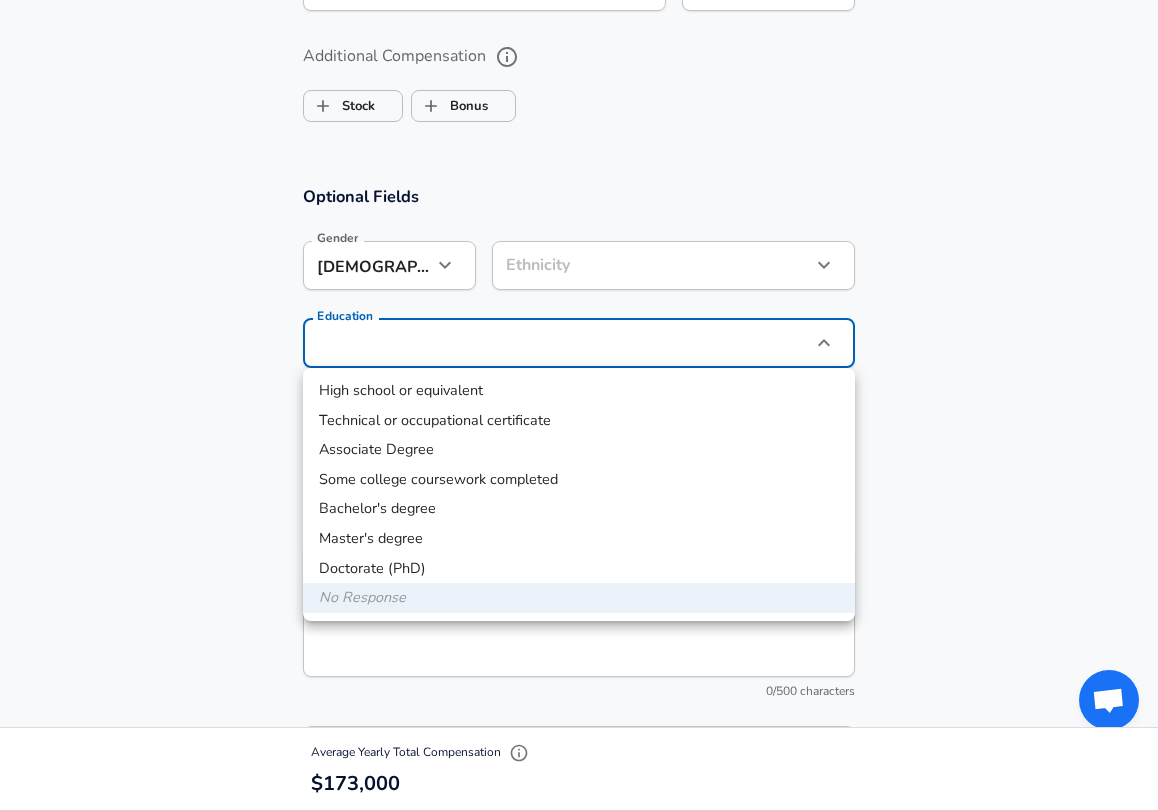 click on "Restart Add Your Salary Upload your offer letter   to verify your submission Enhance Privacy and Anonymity No Automatically hides specific fields until there are enough submissions to safely display the full details.   More Details Based on your submission and the data points that we have already collected, we will automatically hide and anonymize specific fields if there aren't enough data points to remain sufficiently anonymous. Company & Title Information   Enter the company you received your offer from Company IBM Company   Select the title that closest resembles your official title. This should be similar to the title that was present on your offer letter. Title Content Designer Title   Select a job family that best fits your role. If you can't find one, select 'Other' to enter a custom job family Job Family Product Designer Job Family   Select a Specialization that best fits your role. If you can't find one, select 'Other' to enter a custom specialization Select Specialization User Experience (UX)   Mar" at bounding box center (579, -1073) 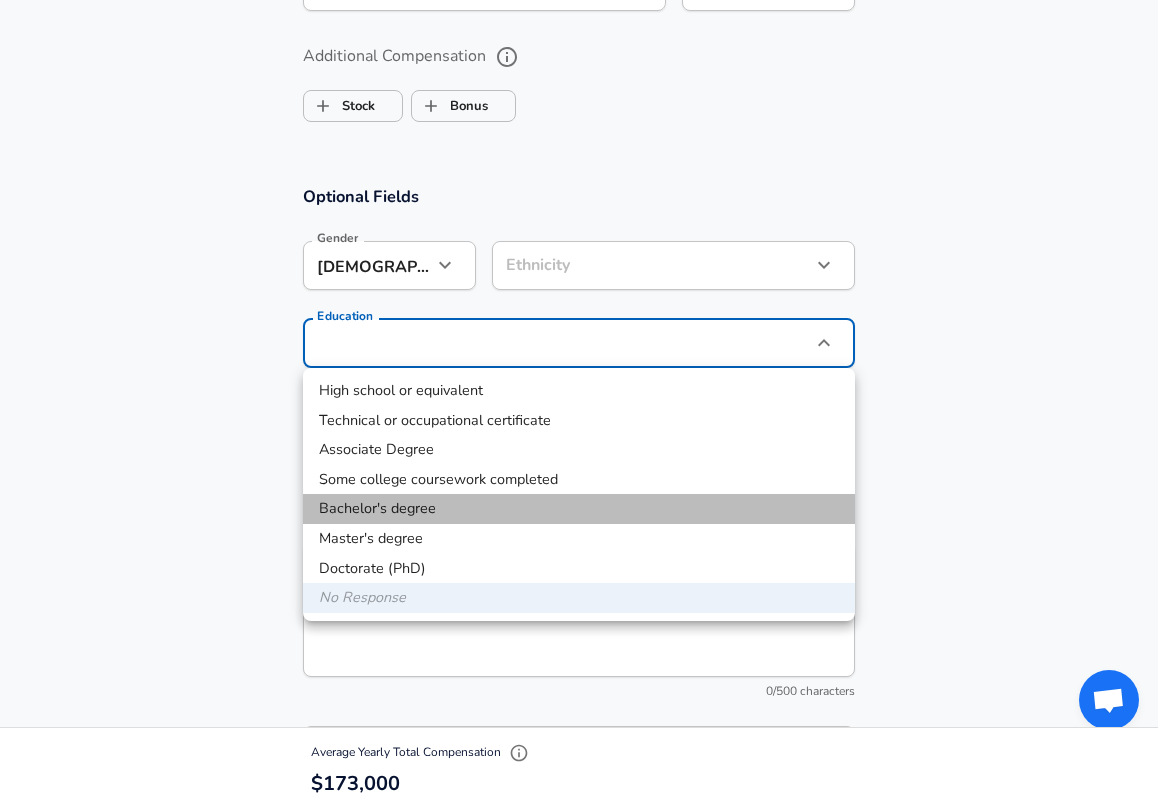 click on "Bachelor's degree" at bounding box center [579, 509] 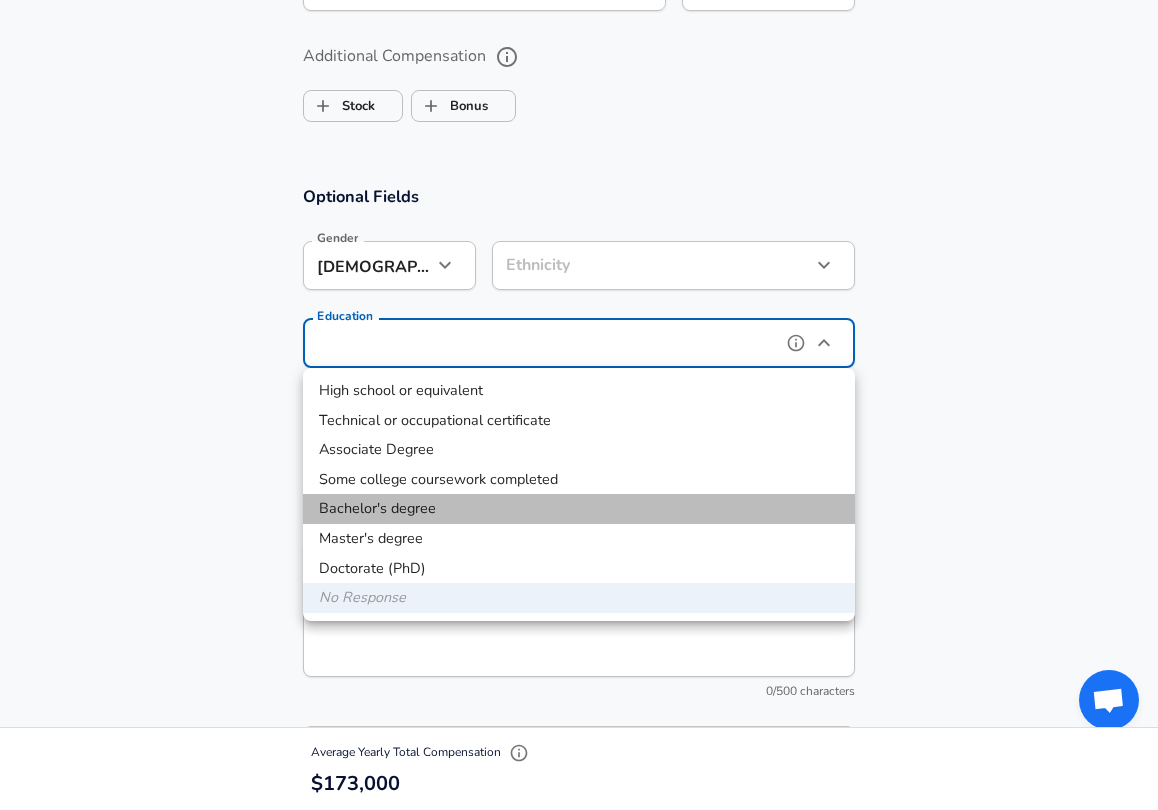 type on "Bachelors degree" 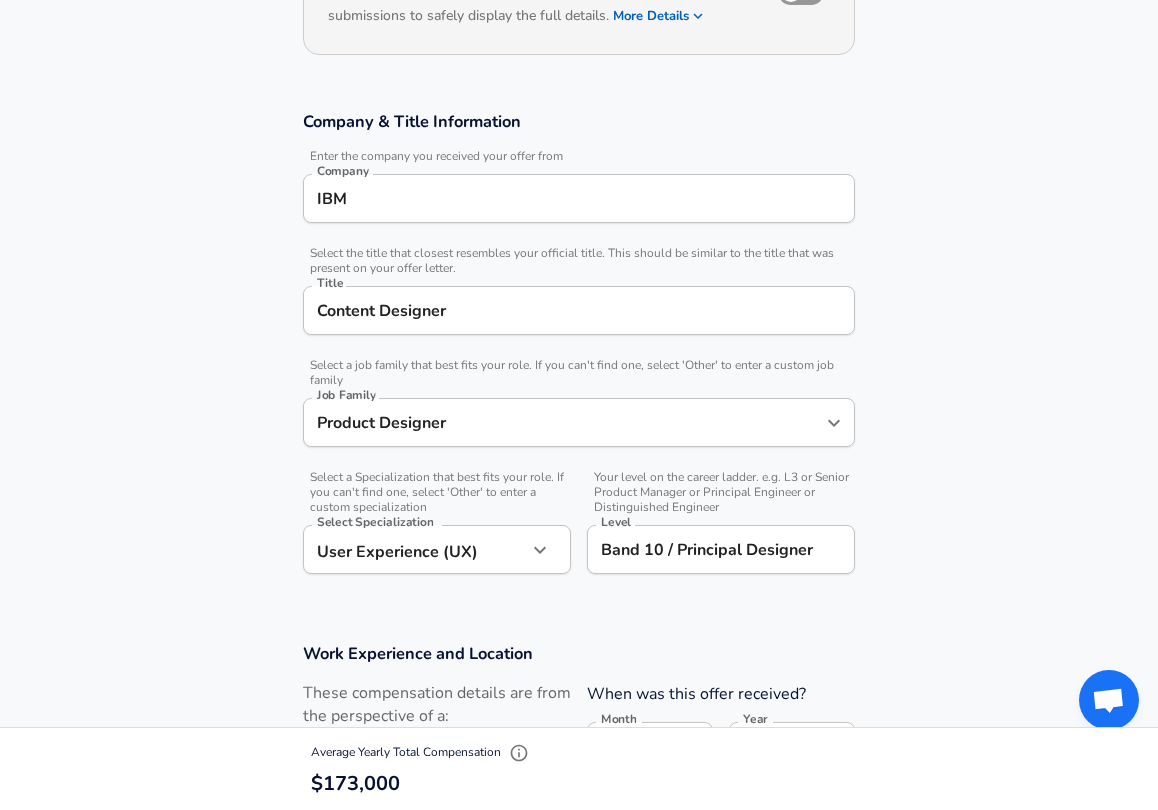scroll, scrollTop: 0, scrollLeft: 0, axis: both 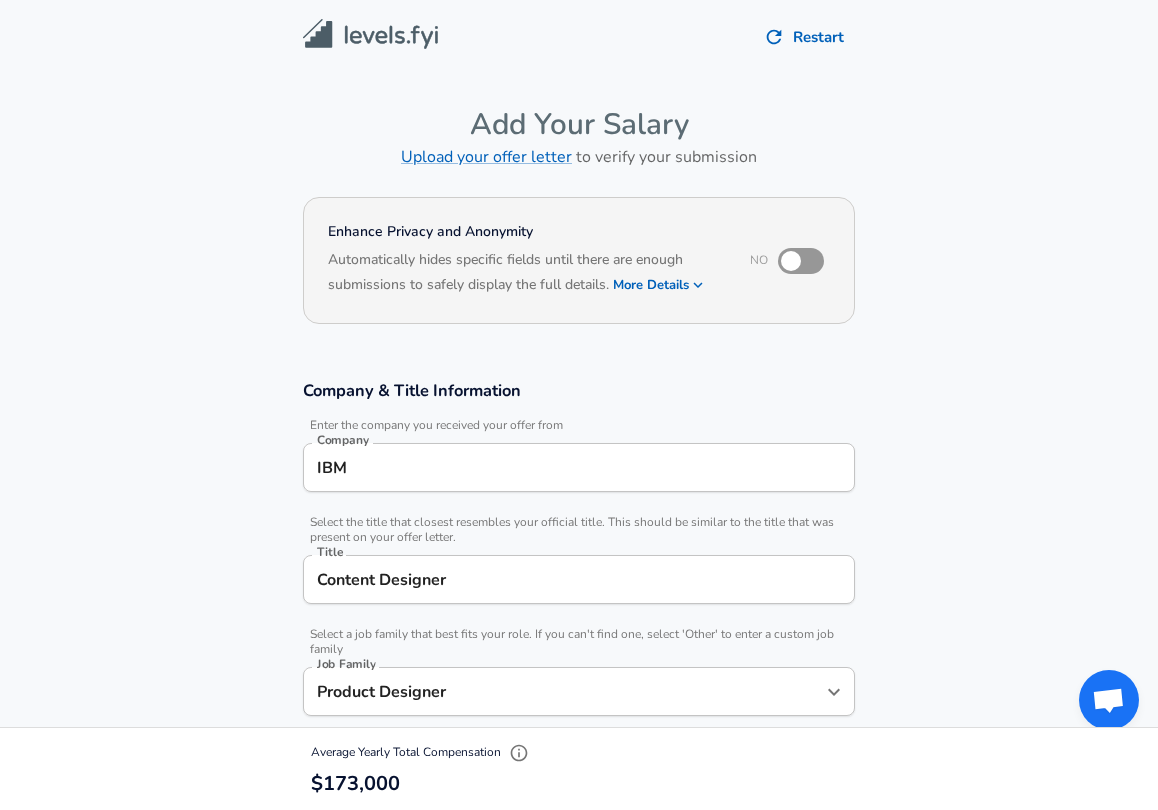 click 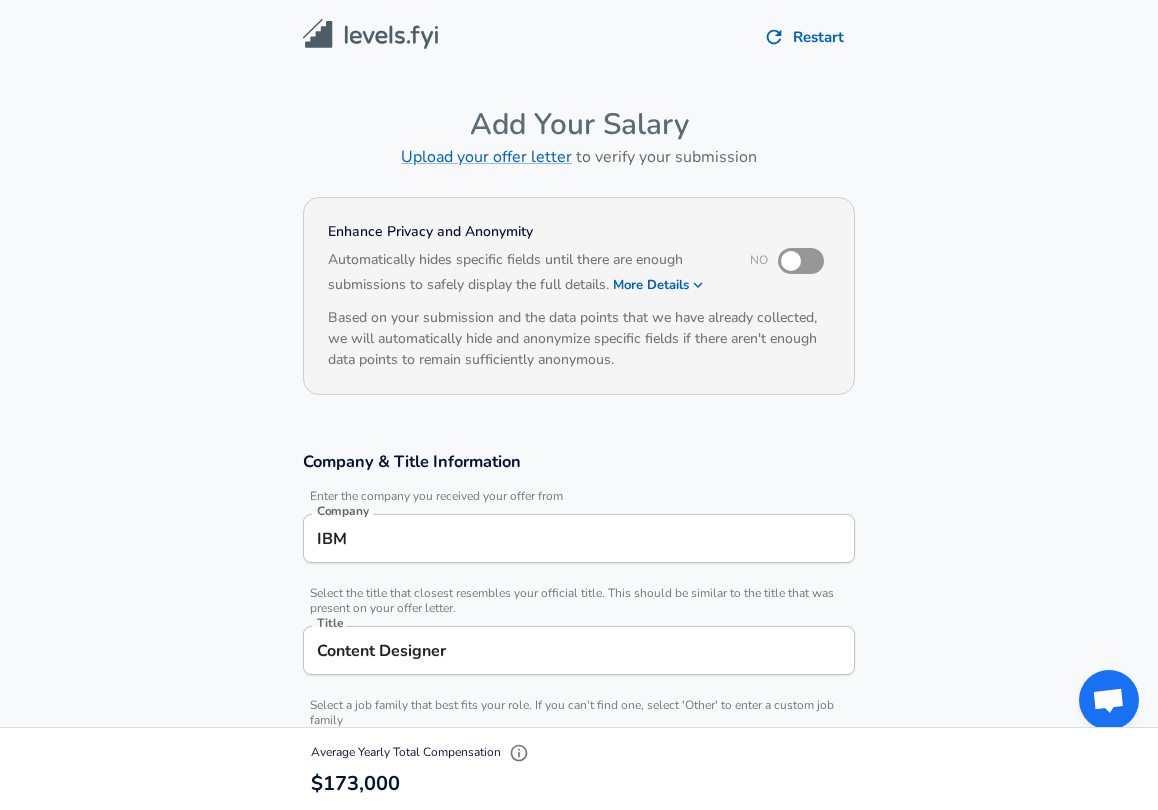 click at bounding box center (791, 261) 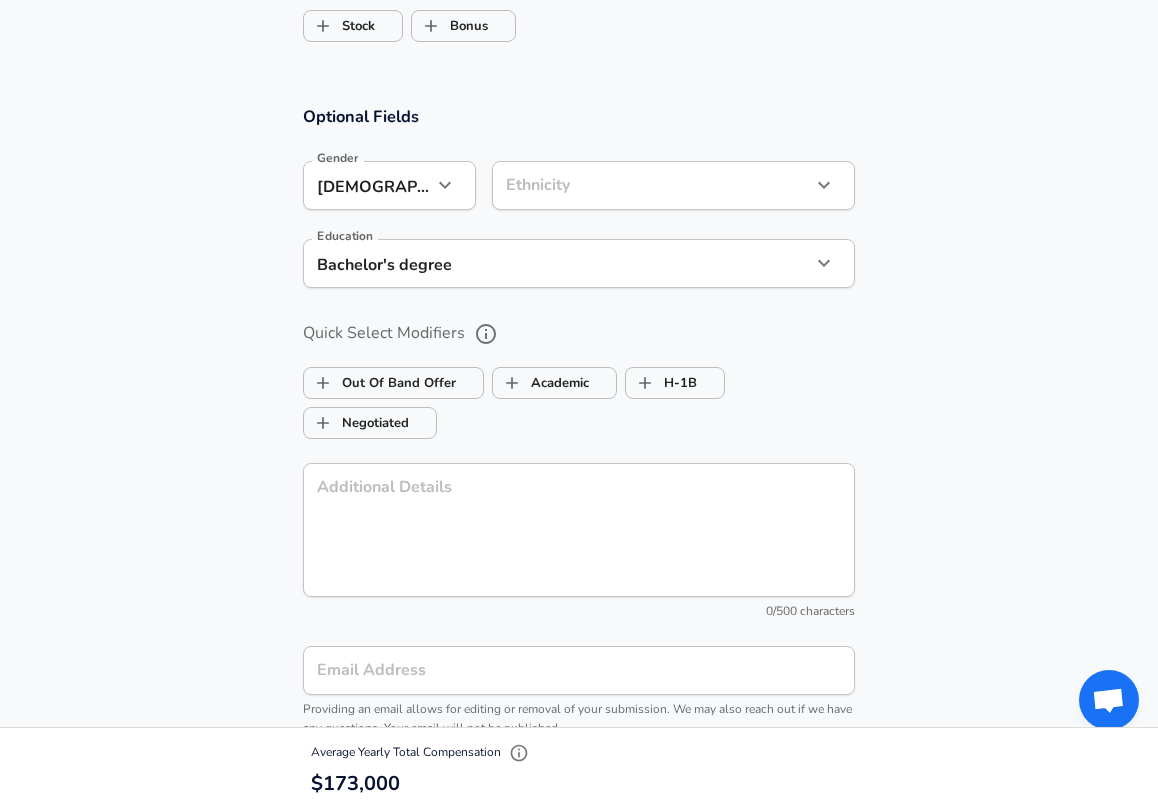 scroll, scrollTop: 1632, scrollLeft: 0, axis: vertical 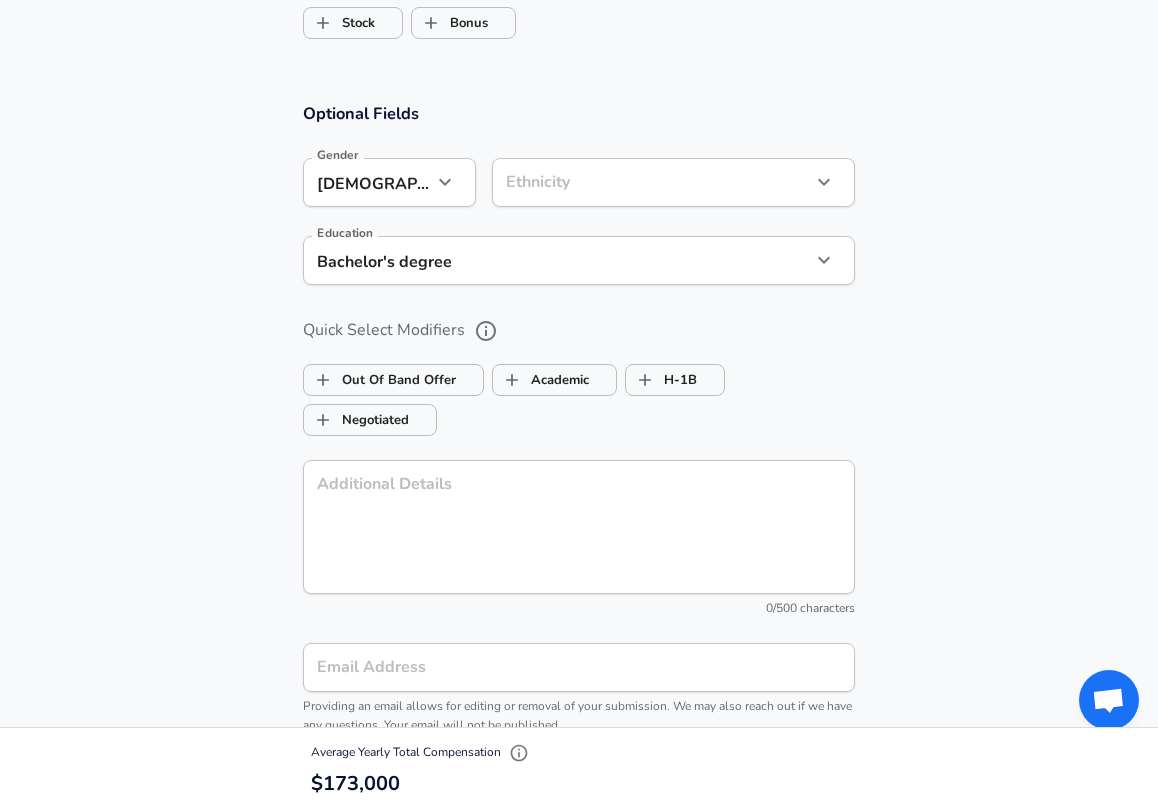 click on "Email Address" at bounding box center (579, 667) 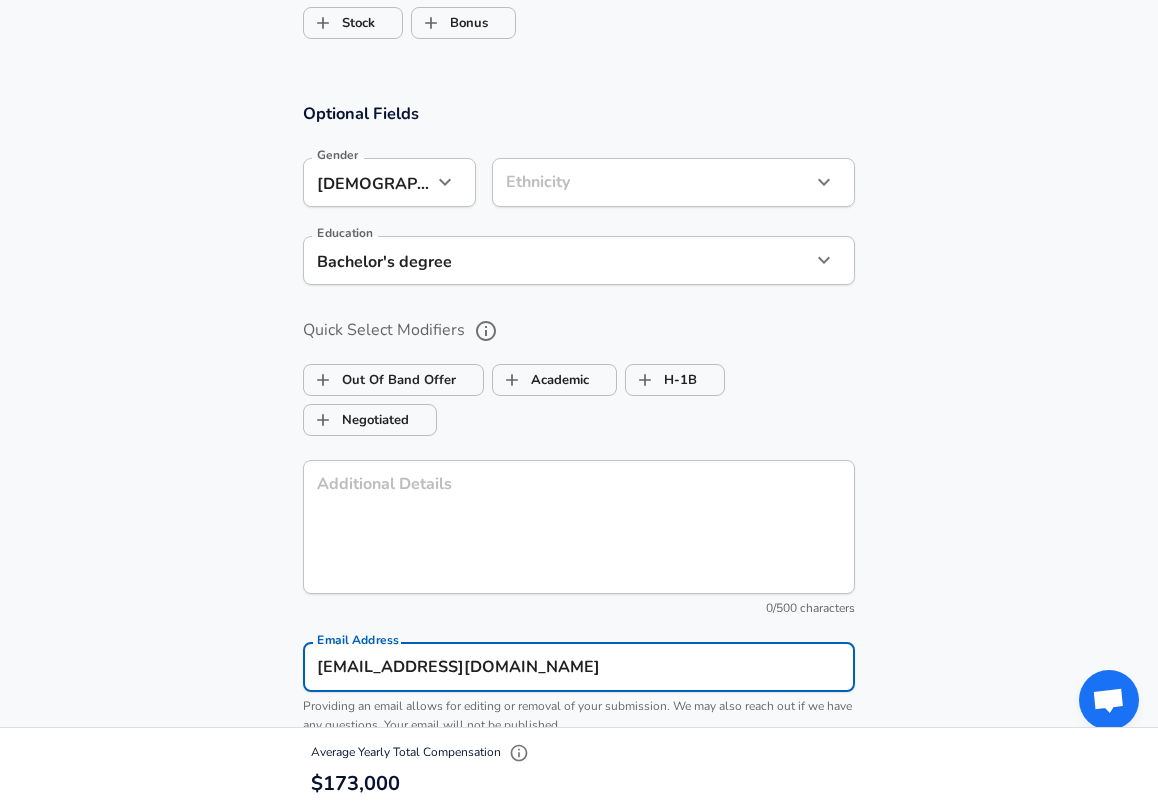 scroll, scrollTop: 1, scrollLeft: 0, axis: vertical 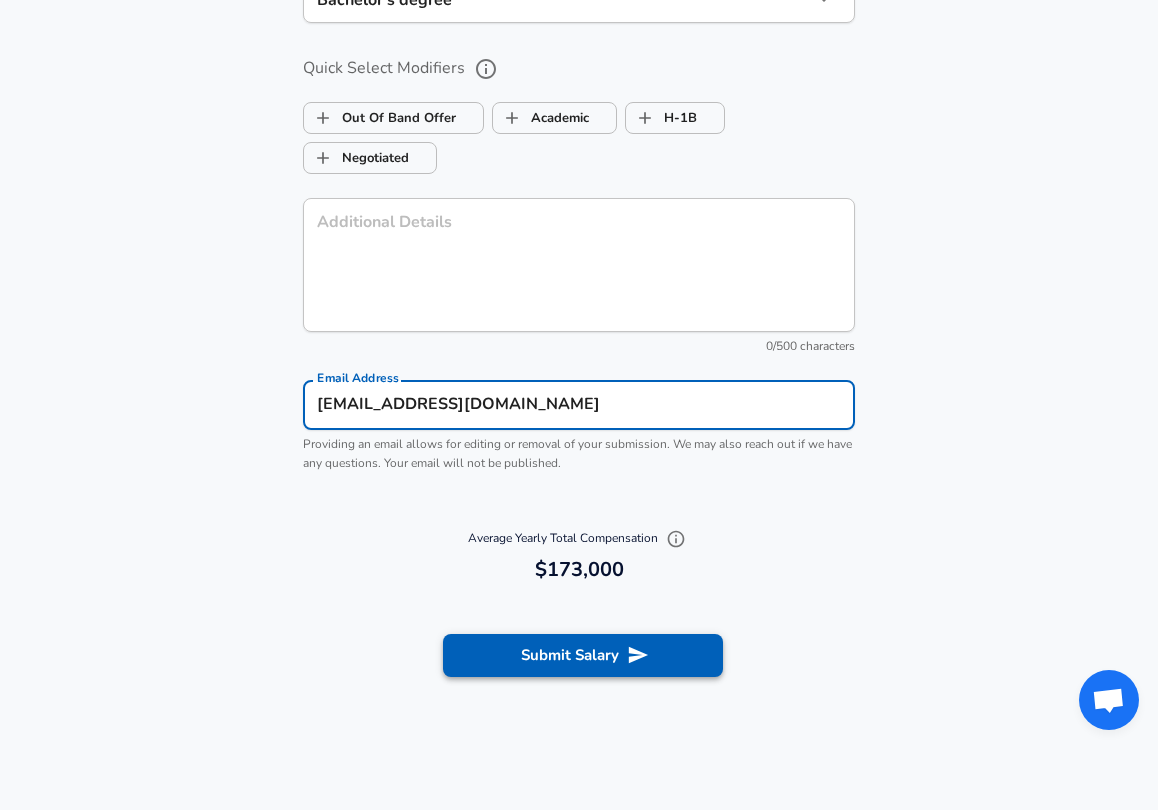 type on "[EMAIL_ADDRESS][DOMAIN_NAME]" 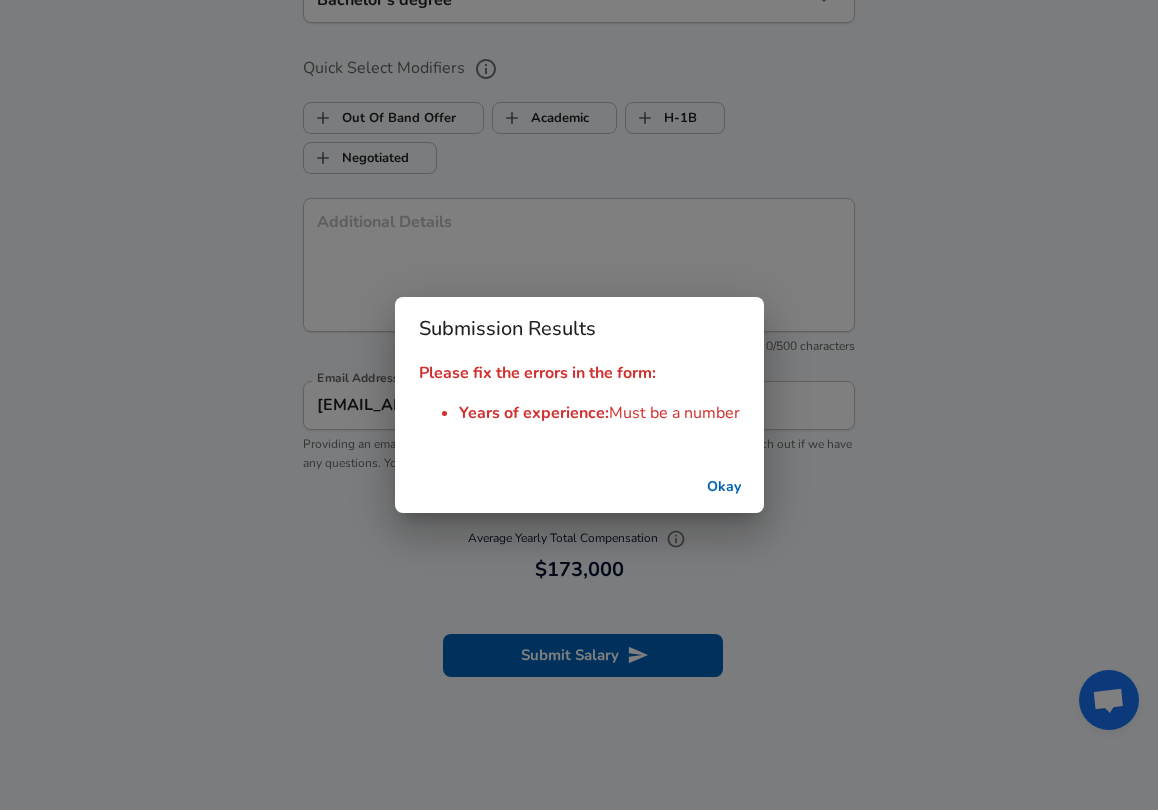 click on "Okay" at bounding box center (724, 487) 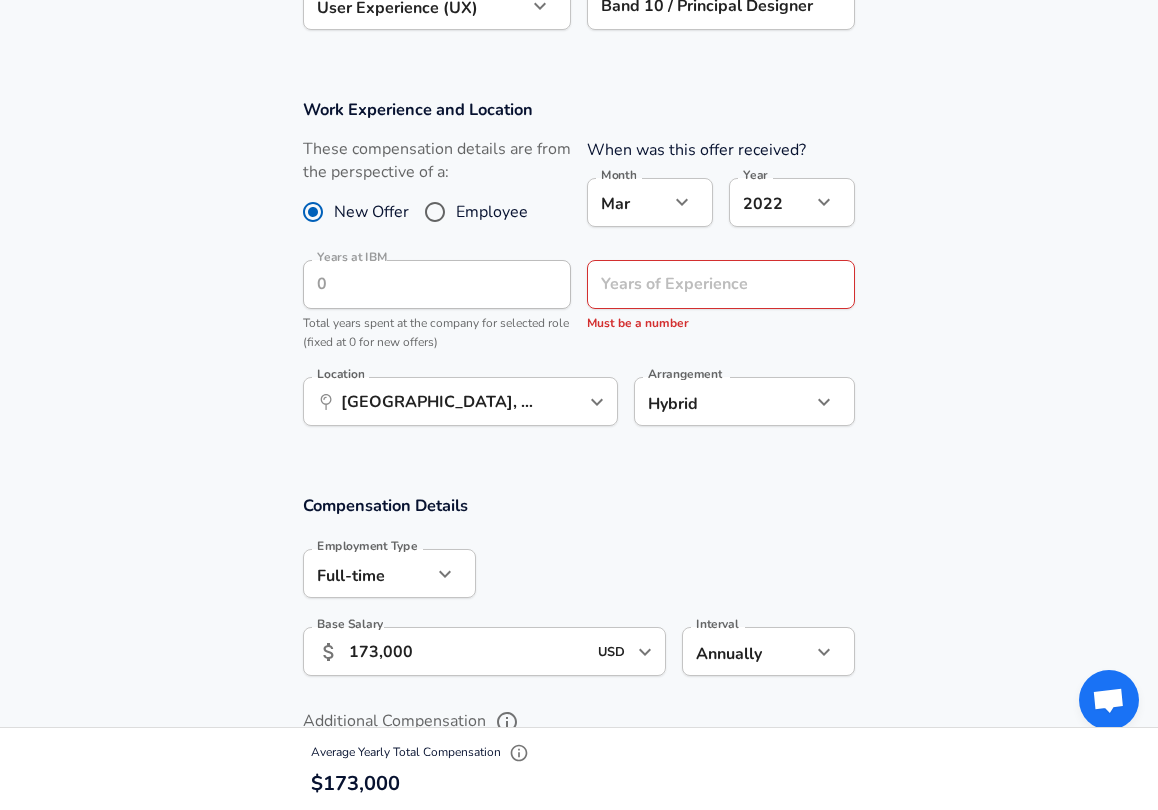 scroll, scrollTop: 882, scrollLeft: 0, axis: vertical 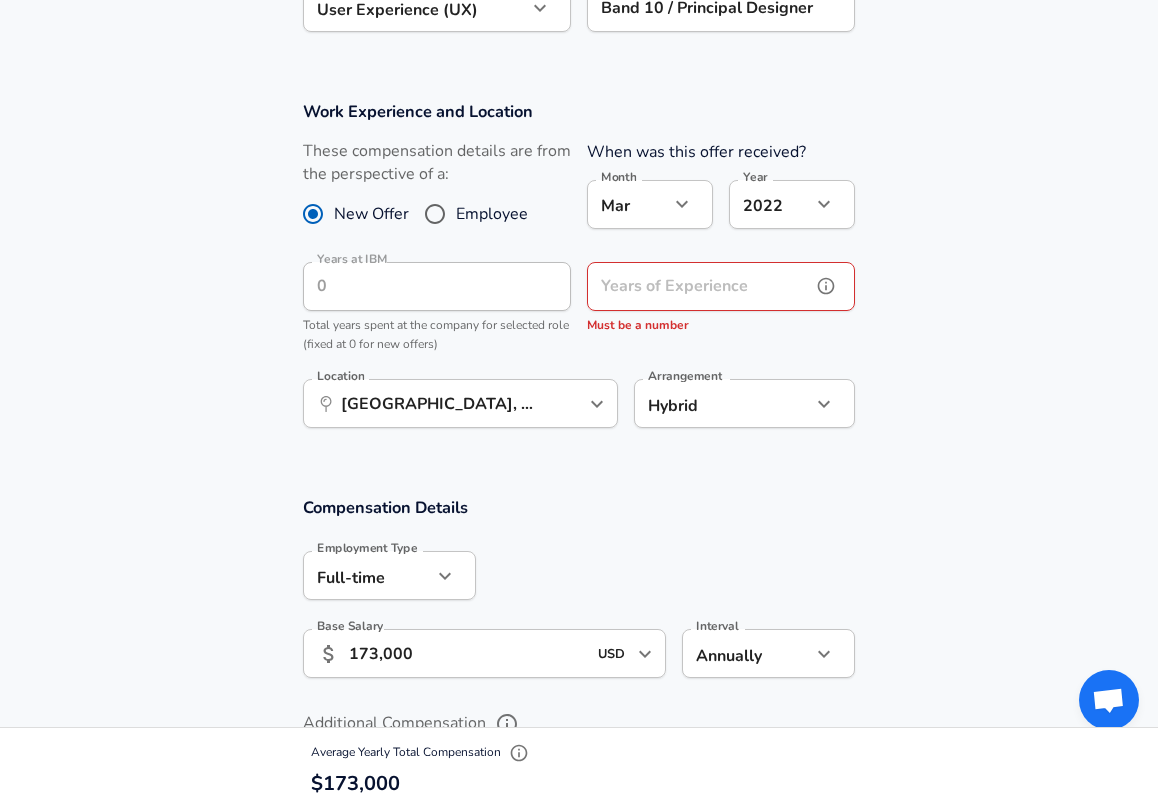 click on "Years of Experience" at bounding box center (699, 286) 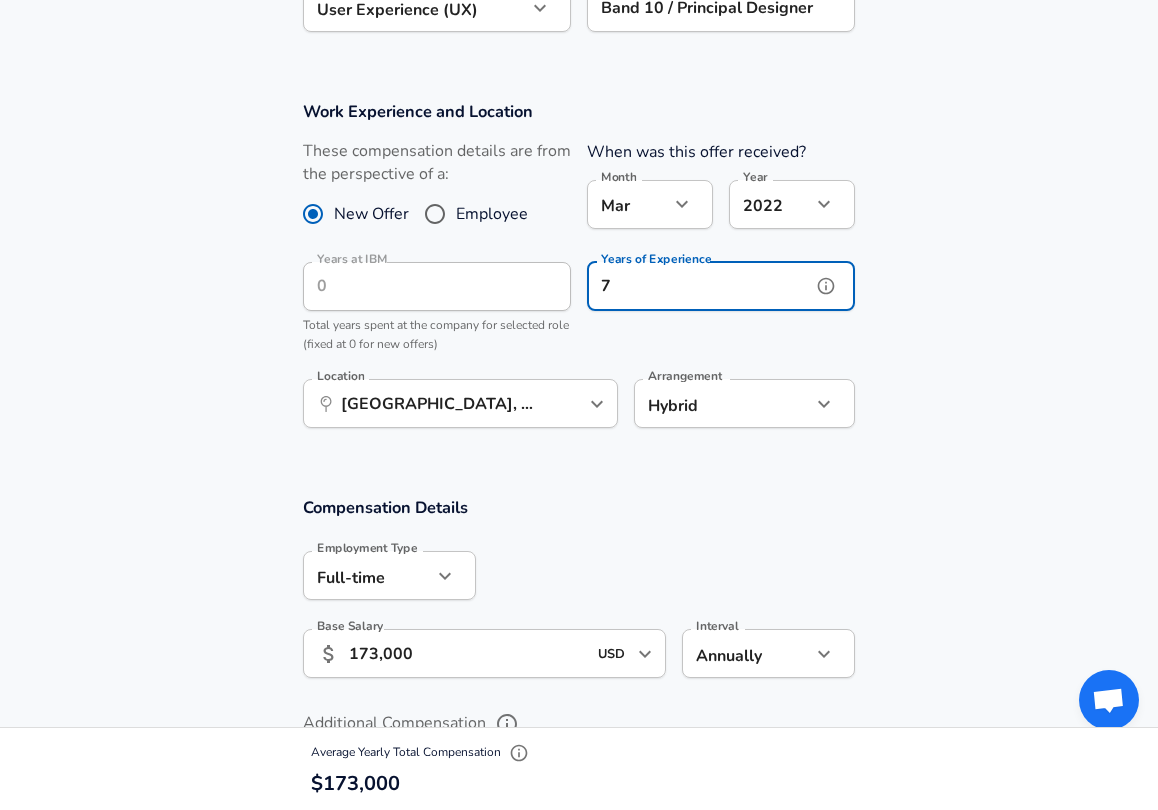 drag, startPoint x: 639, startPoint y: 292, endPoint x: 579, endPoint y: 290, distance: 60.033325 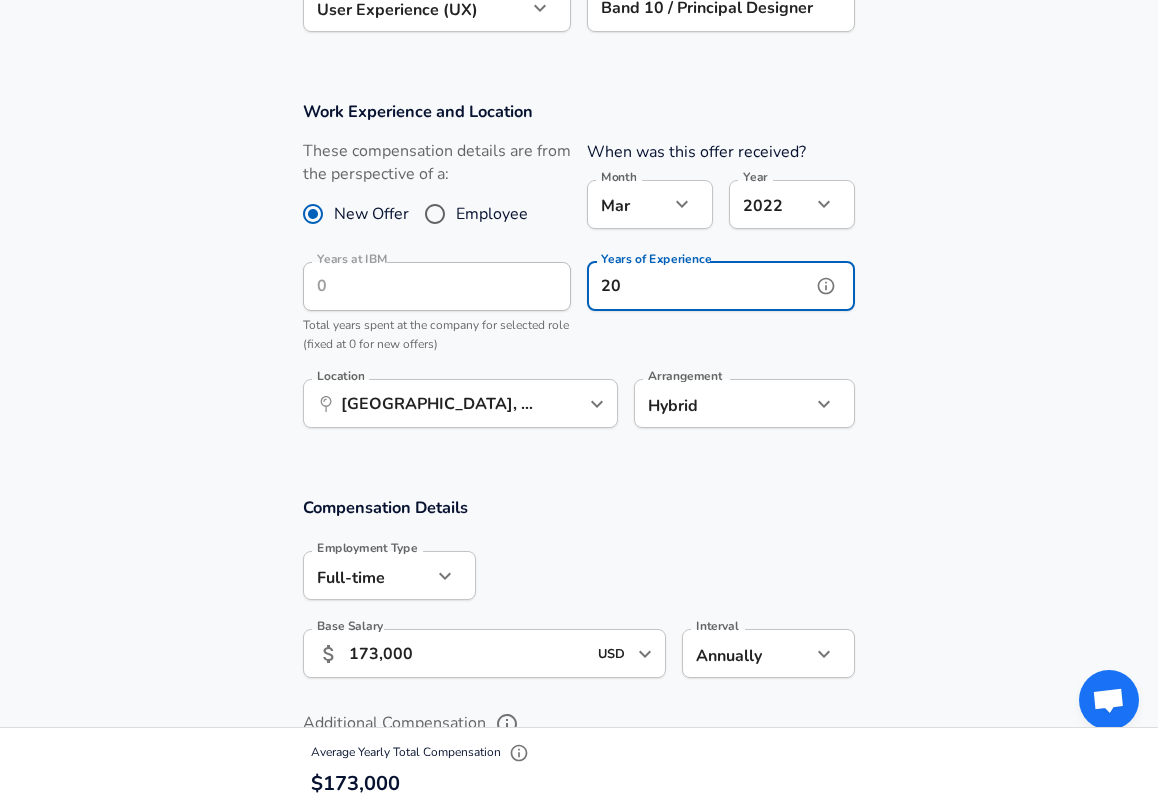drag, startPoint x: 648, startPoint y: 283, endPoint x: 584, endPoint y: 283, distance: 64 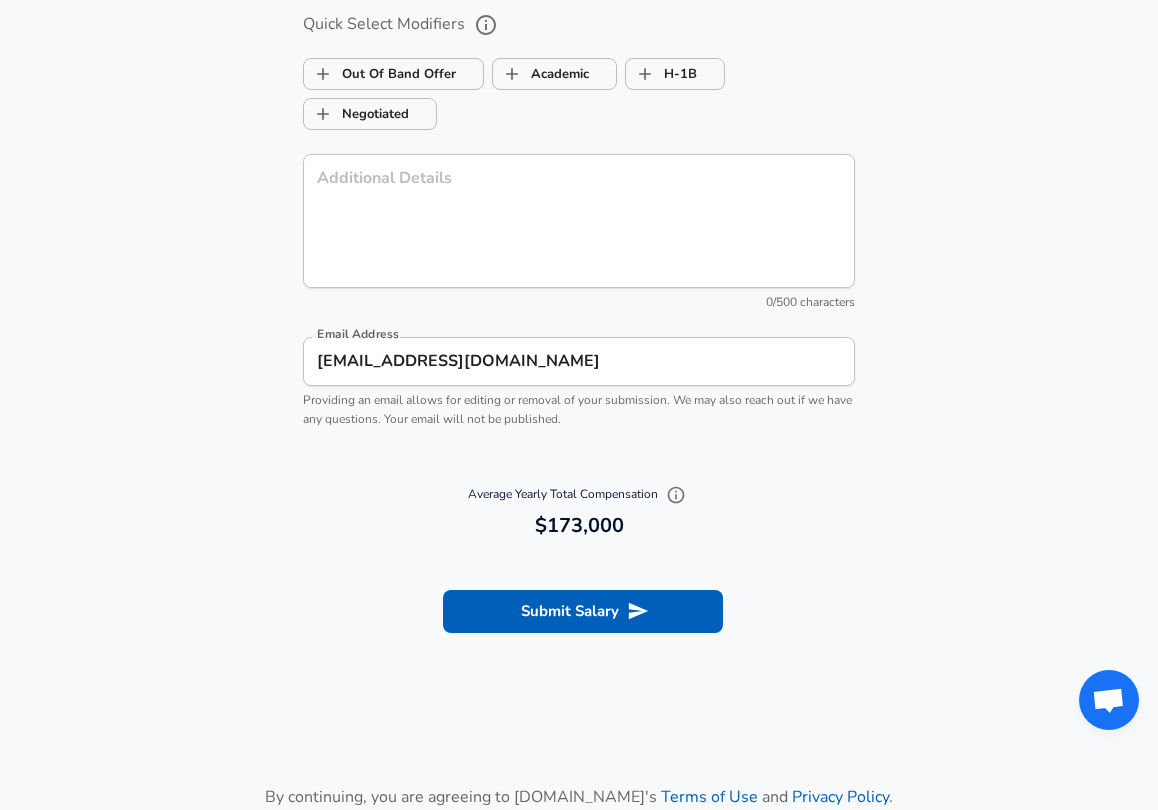 scroll, scrollTop: 1940, scrollLeft: 0, axis: vertical 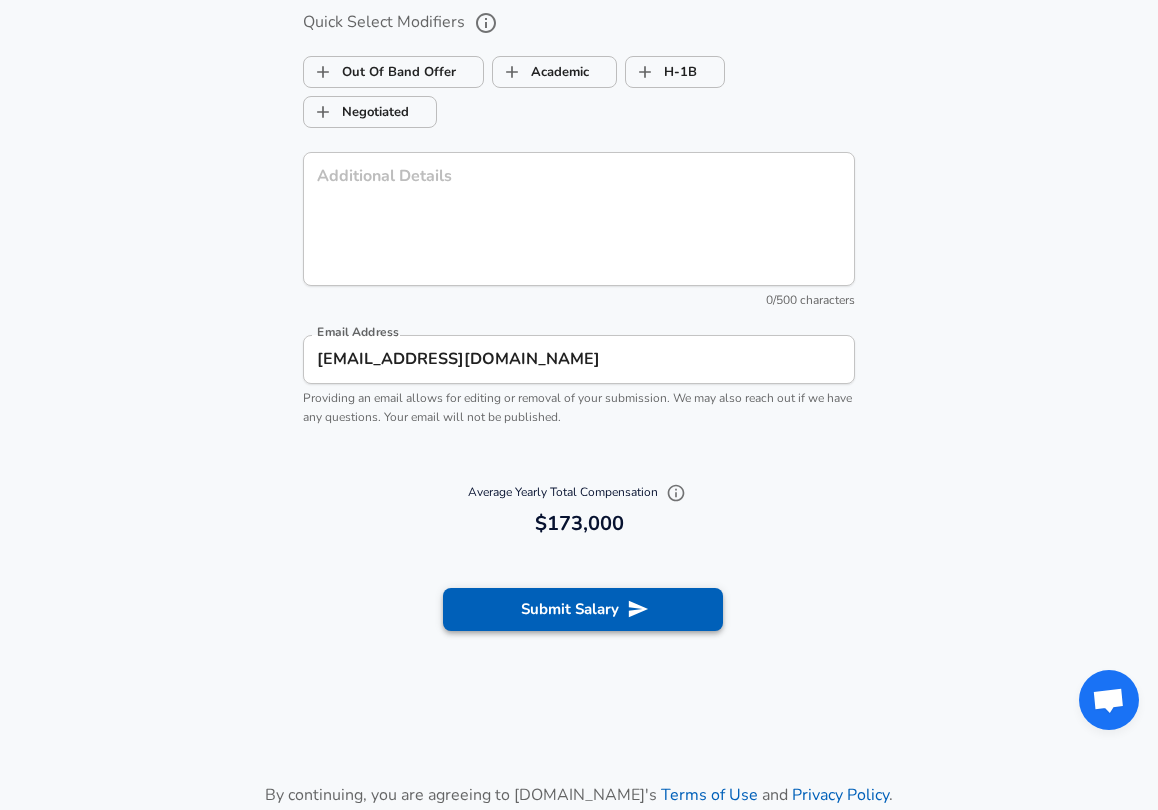 type on "10" 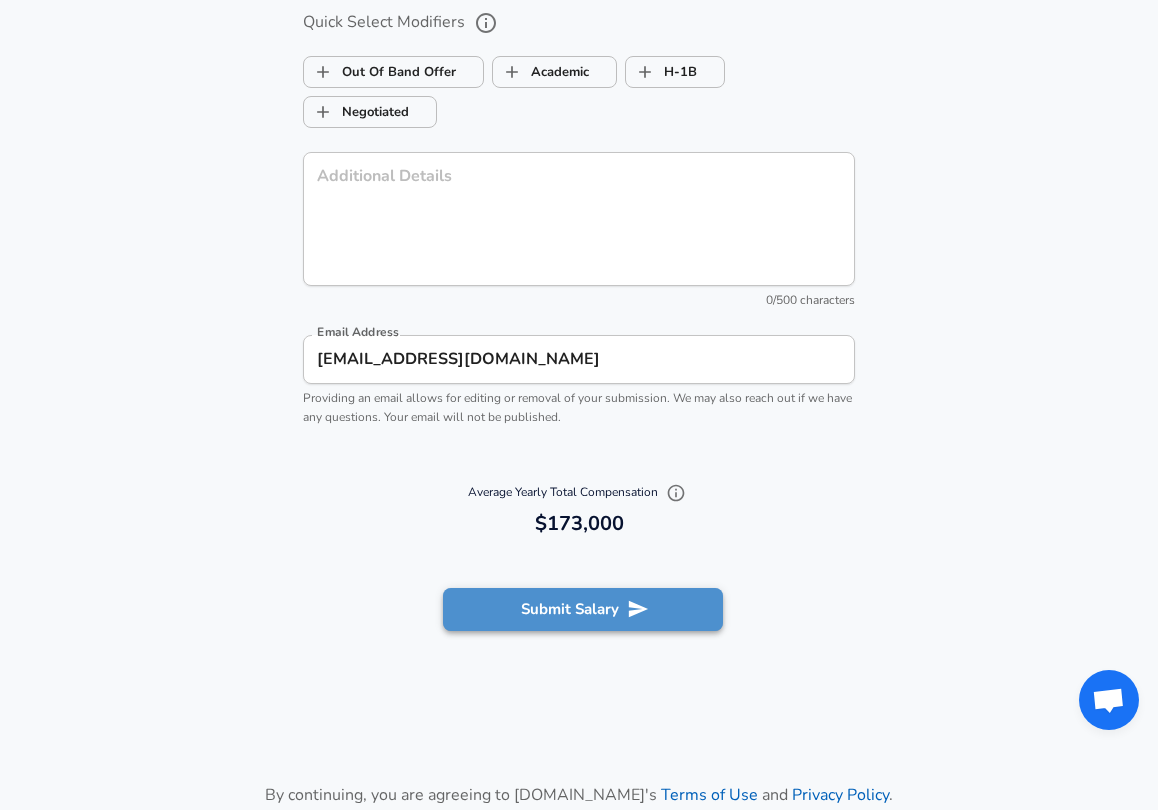 click on "Submit Salary" at bounding box center [583, 609] 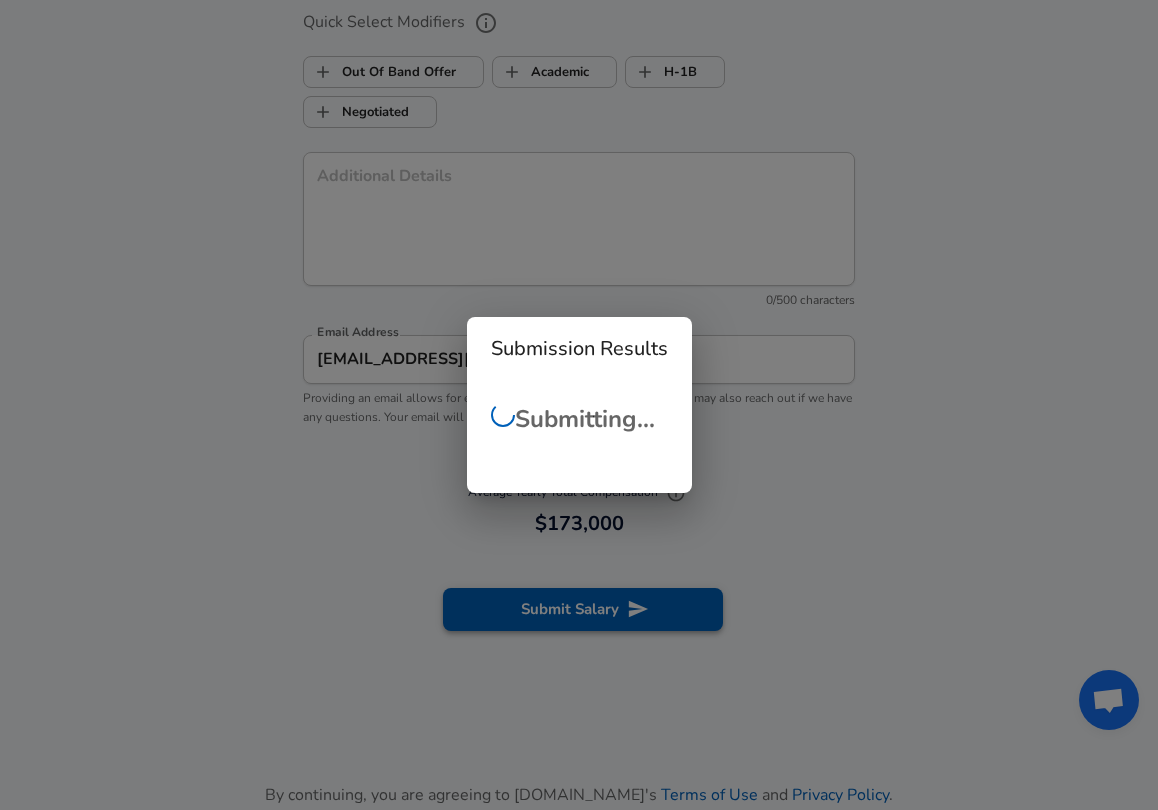 checkbox on "false" 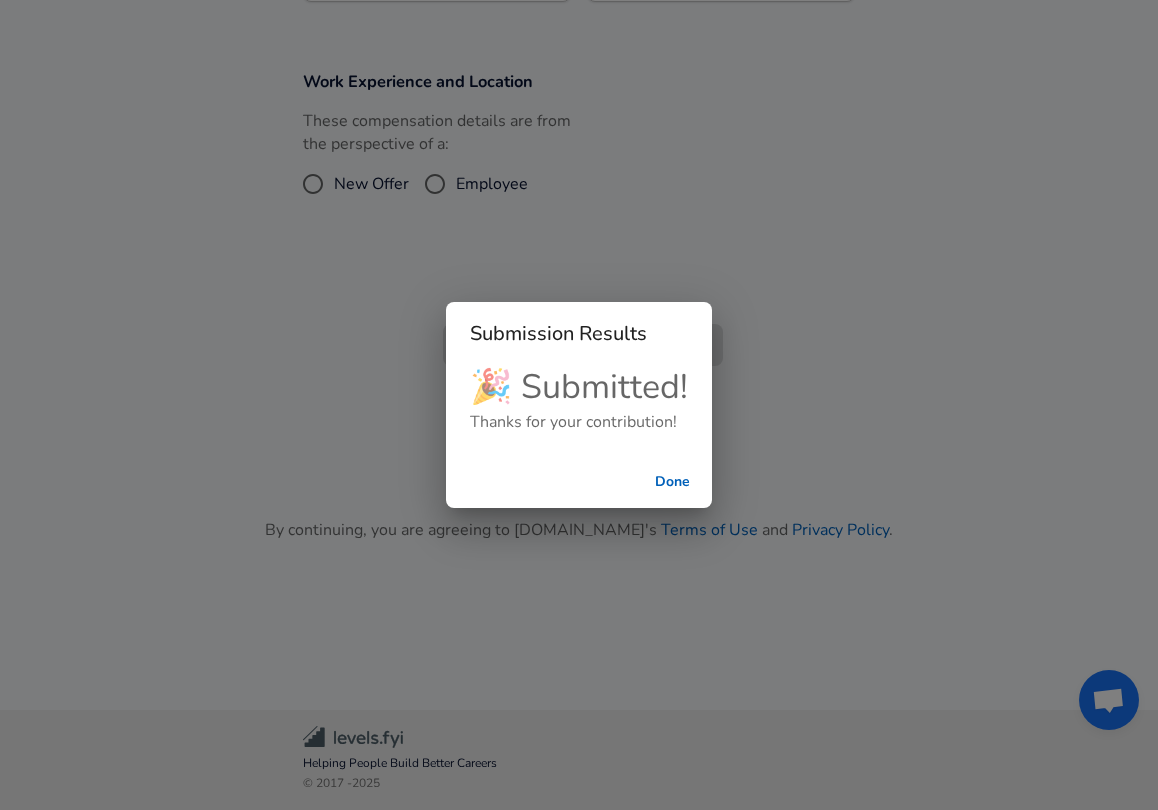 scroll, scrollTop: 522, scrollLeft: 0, axis: vertical 